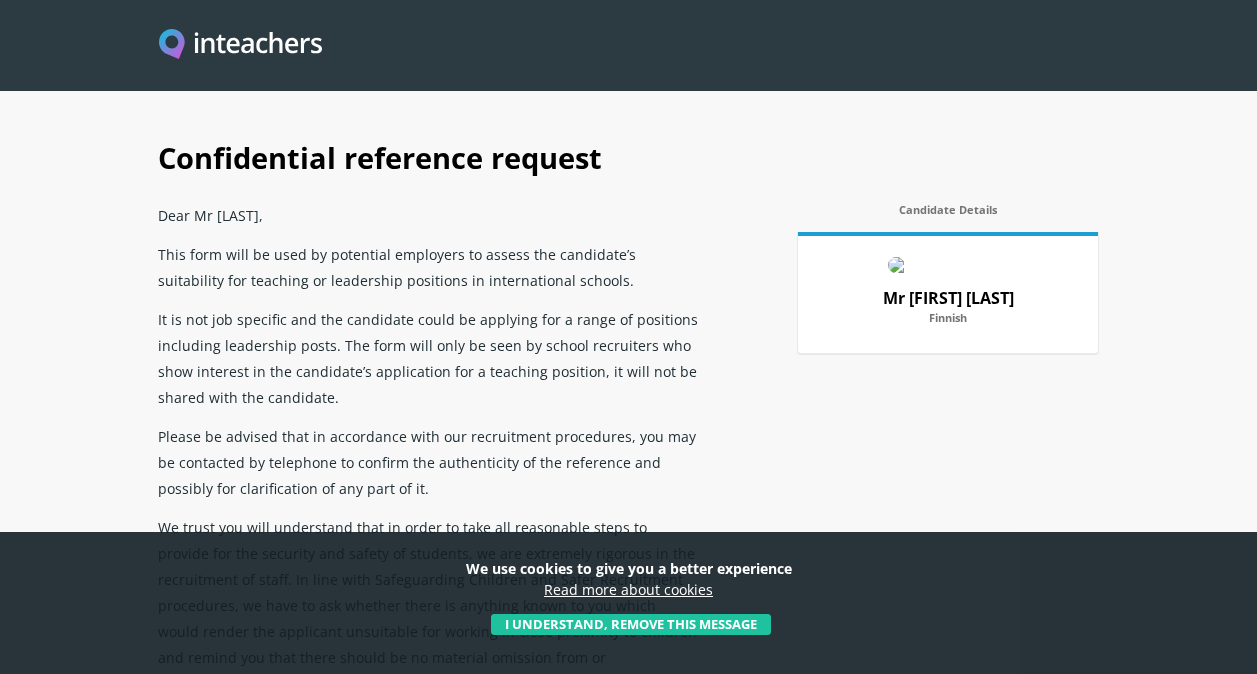 scroll, scrollTop: 0, scrollLeft: 0, axis: both 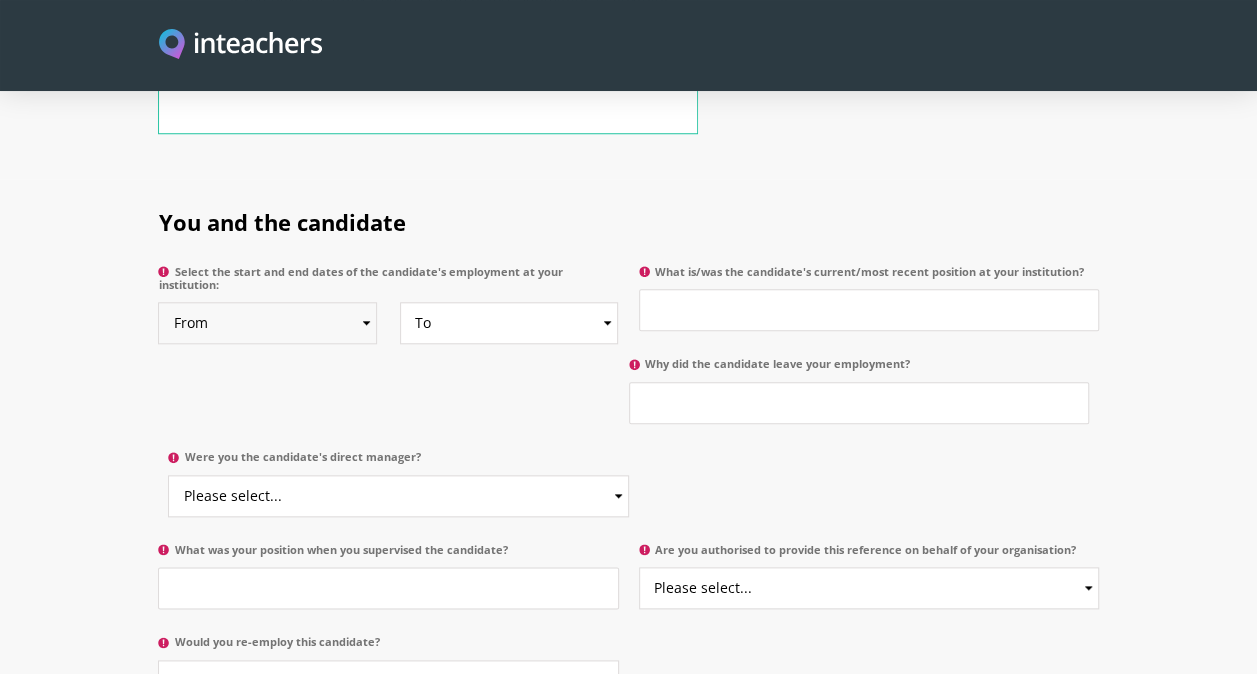 click on "From
2025
2024
2023
2022
2021
2020
2019
2018
2017
2016
2015
2014
2013
2012
2011
2010
2009
2008
2007
2006
2005
2004
2003
2002
2001
2000
1999
1998
1997
1996
1995
1994
1993
1992
1991
1990
1989
1988
1987
1986
1985
1984
1983
1982
1981
1980
1979
1978
1977
1976
1975
1974
1973
1972
1971
1970" at bounding box center (267, 323) 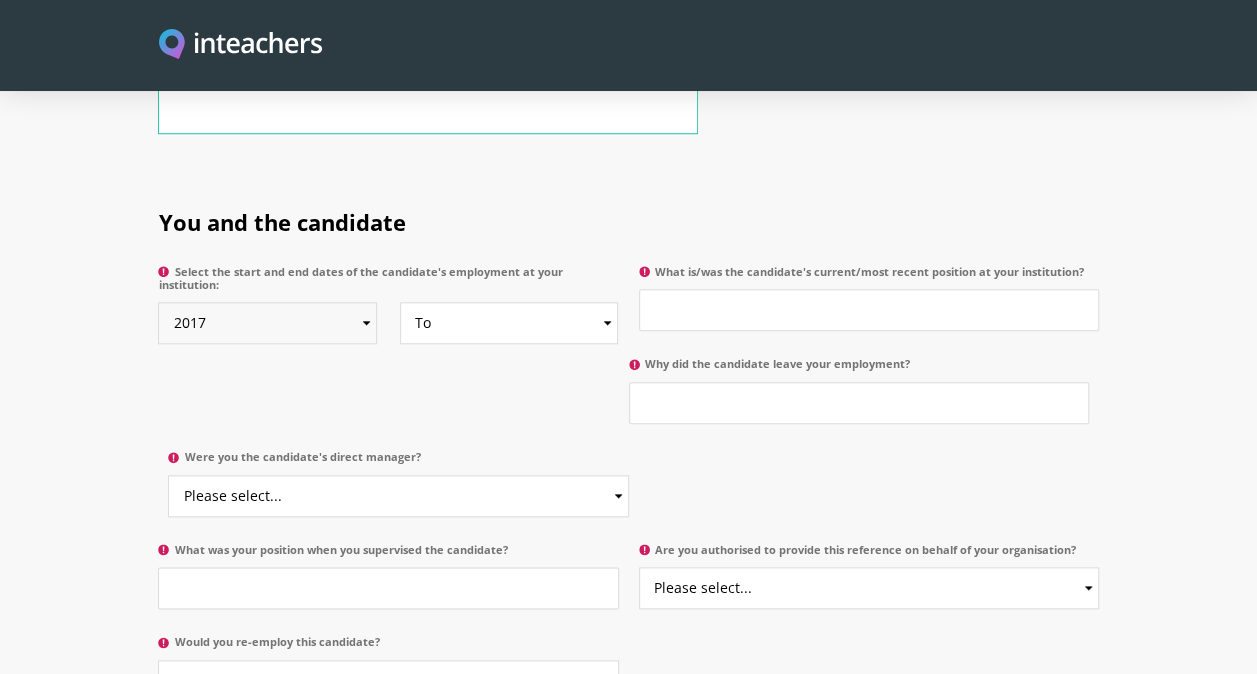 click on "From
2025
2024
2023
2022
2021
2020
2019
2018
2017
2016
2015
2014
2013
2012
2011
2010
2009
2008
2007
2006
2005
2004
2003
2002
2001
2000
1999
1998
1997
1996
1995
1994
1993
1992
1991
1990
1989
1988
1987
1986
1985
1984
1983
1982
1981
1980
1979
1978
1977
1976
1975
1974
1973
1972
1971
1970" at bounding box center (267, 323) 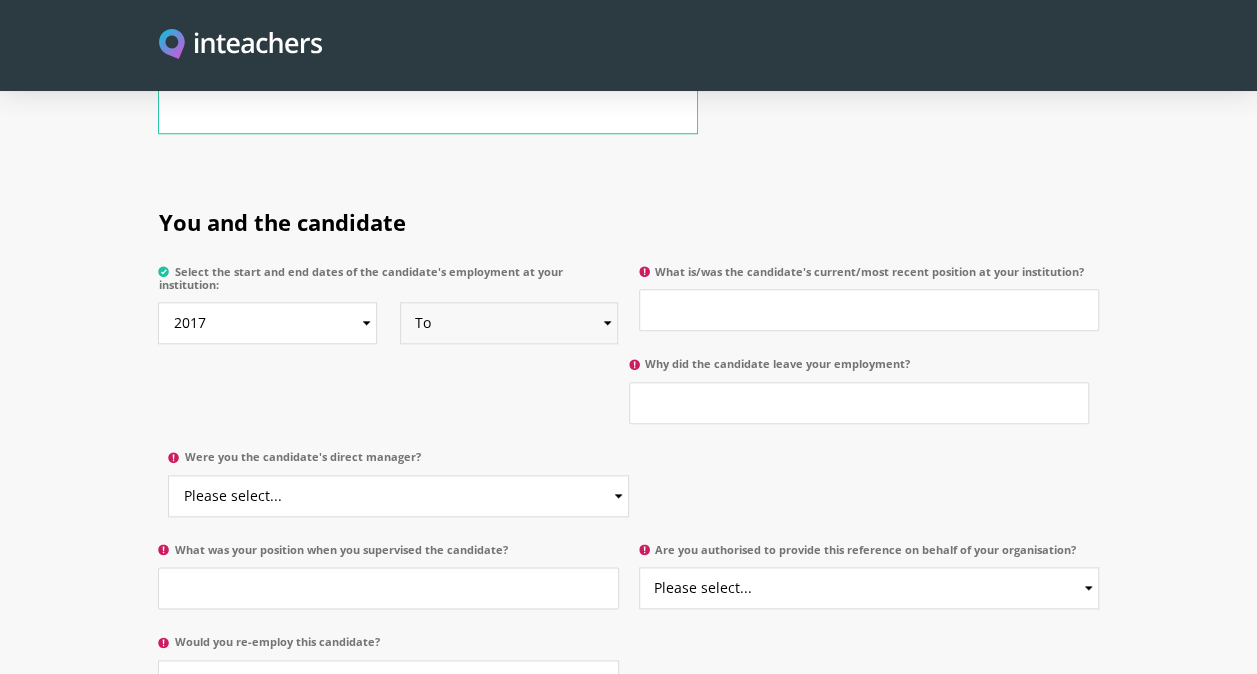 click on "To
Currently
2025
2024
2023
2022
2021
2020
2019
2018
2017
2016
2015
2014
2013
2012
2011
2010
2009
2008
2007
2006
2005
2004
2003
2002
2001
2000
1999
1998
1997
1996
1995
1994
1993
1992
1991
1990
1989
1988
1987
1986
1985
1984
1983
1982
1981
1980
1979
1978
1977
1976
1975
1974
1973
1972
1971
1970" at bounding box center (509, 323) 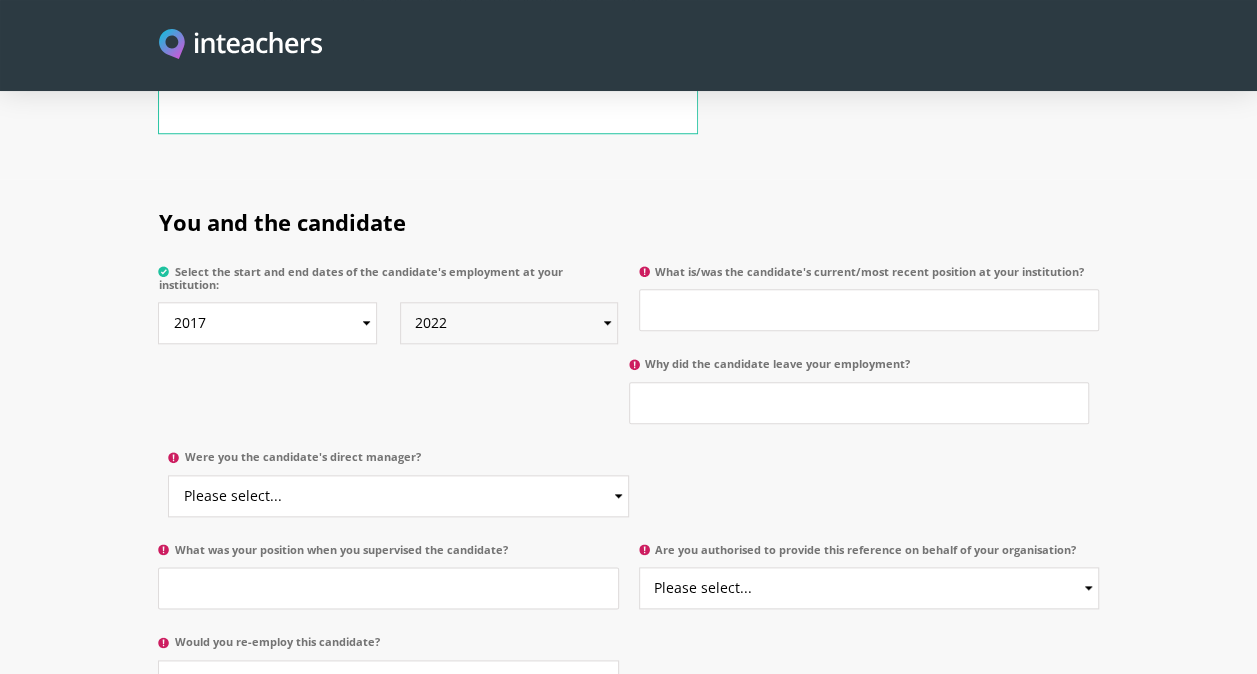 click on "To
Currently
2025
2024
2023
2022
2021
2020
2019
2018
2017
2016
2015
2014
2013
2012
2011
2010
2009
2008
2007
2006
2005
2004
2003
2002
2001
2000
1999
1998
1997
1996
1995
1994
1993
1992
1991
1990
1989
1988
1987
1986
1985
1984
1983
1982
1981
1980
1979
1978
1977
1976
1975
1974
1973
1972
1971
1970" at bounding box center [509, 323] 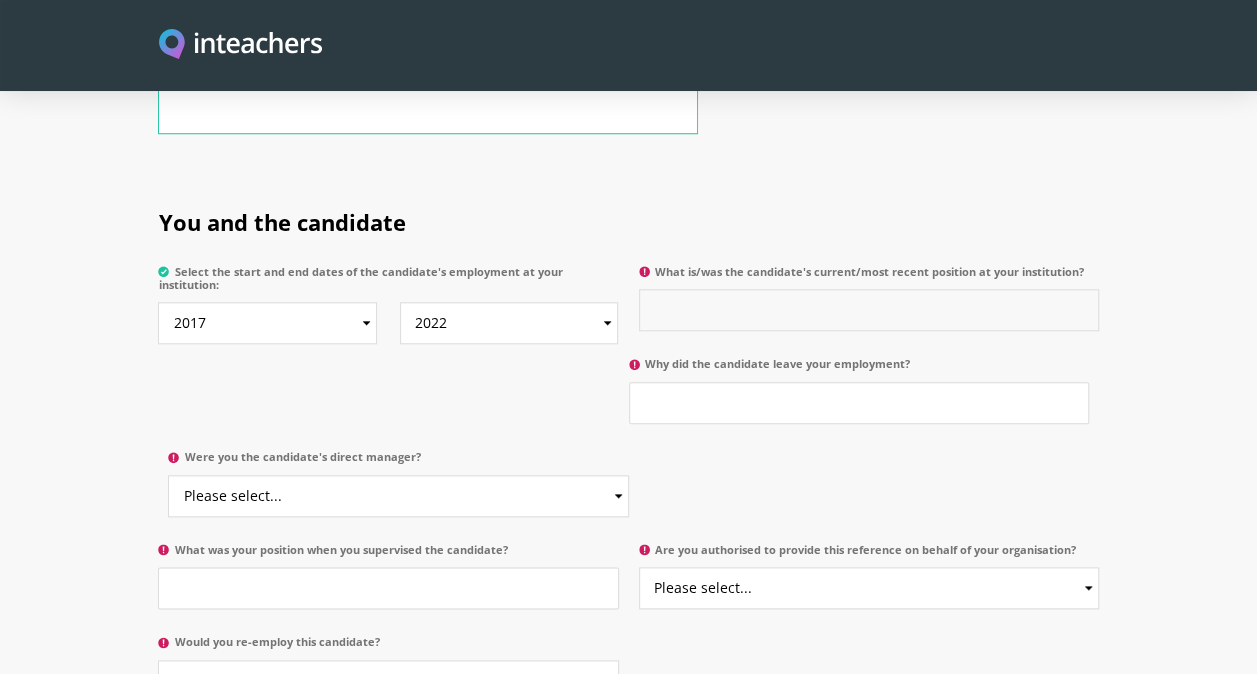 click on "What is/was the candidate's current/most recent position at your institution?" at bounding box center [869, 310] 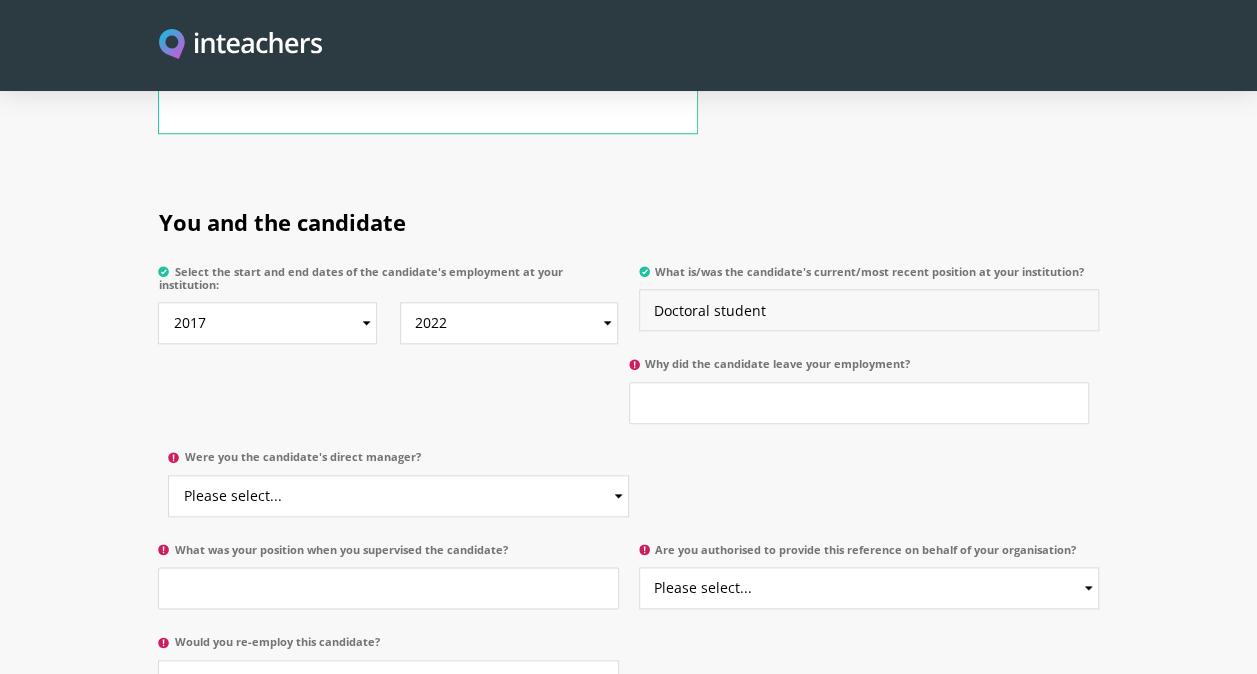 scroll, scrollTop: 1002, scrollLeft: 0, axis: vertical 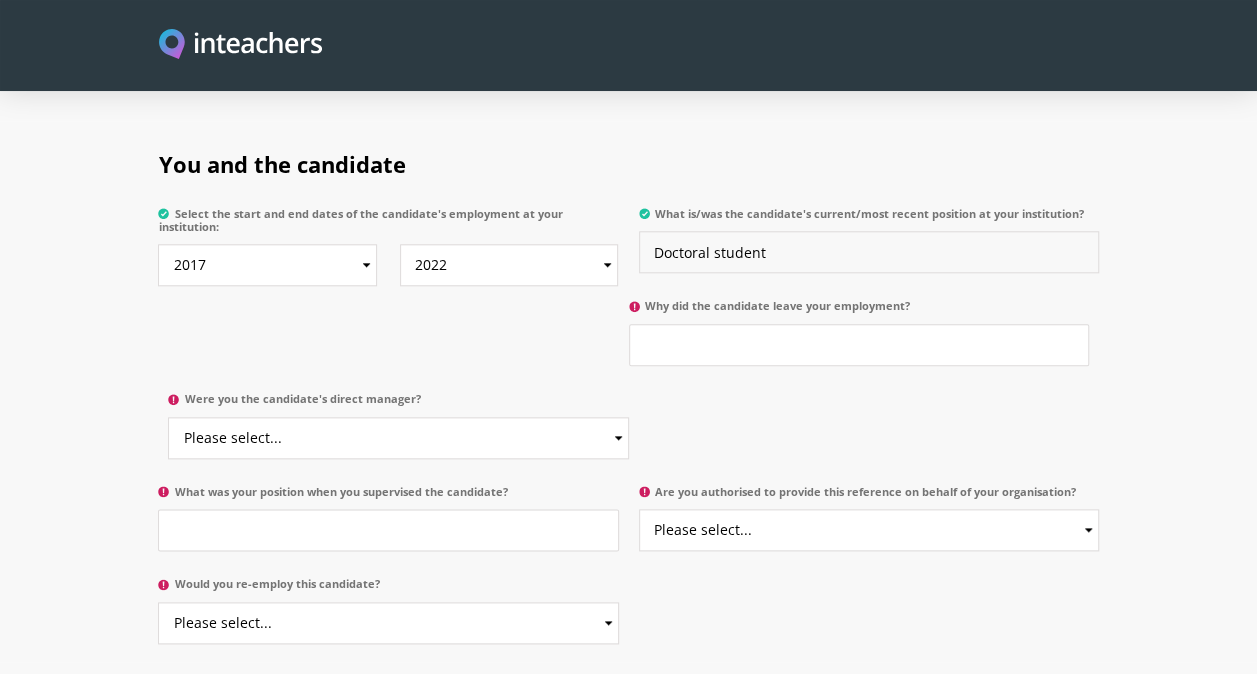 type on "Doctoral student" 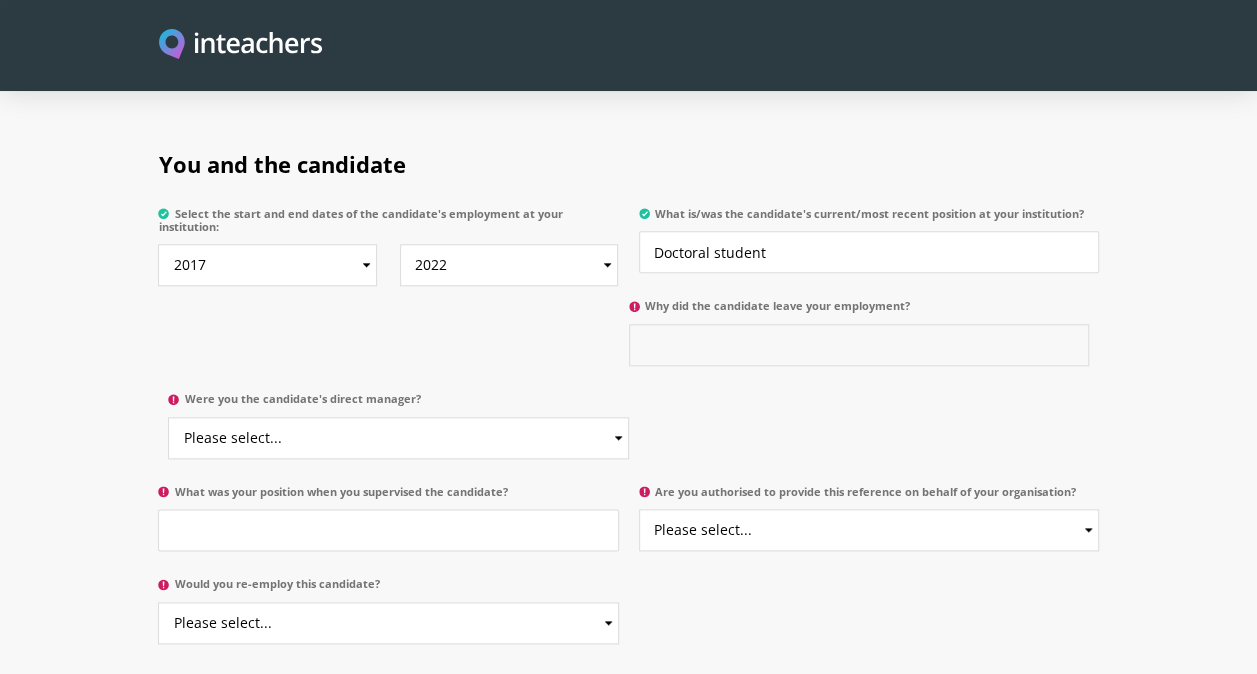 click on "Why did the candidate leave your employment?" at bounding box center (859, 345) 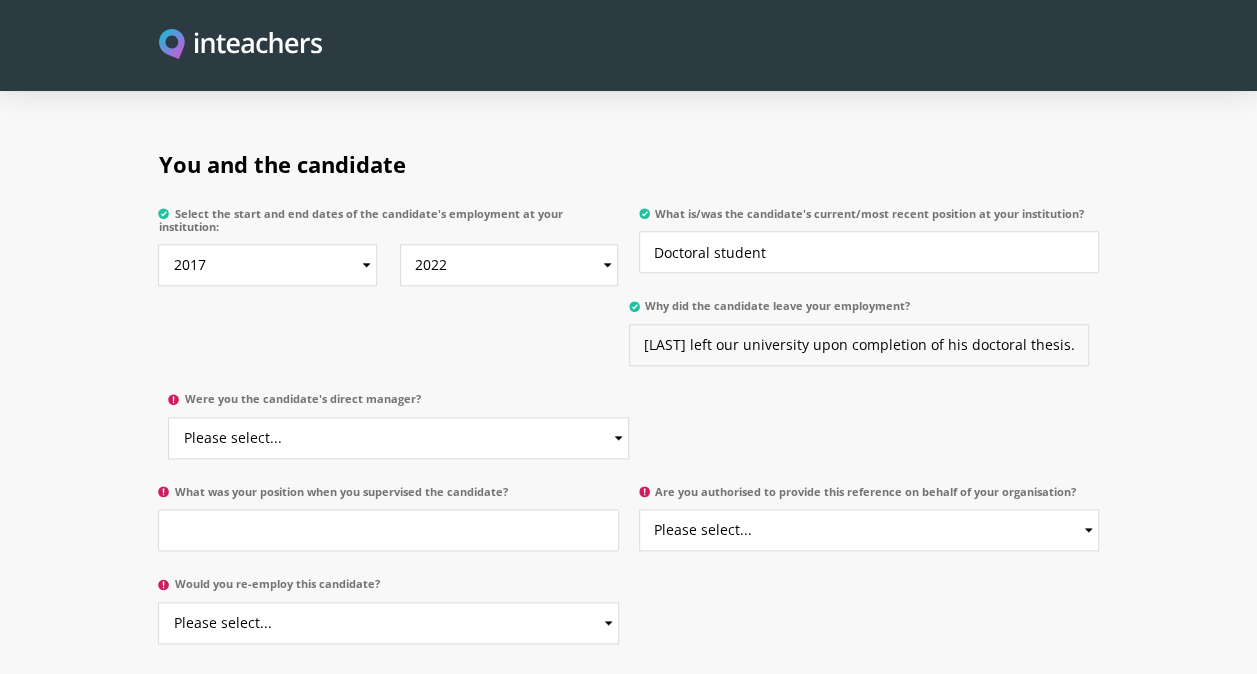 scroll, scrollTop: 0, scrollLeft: 4, axis: horizontal 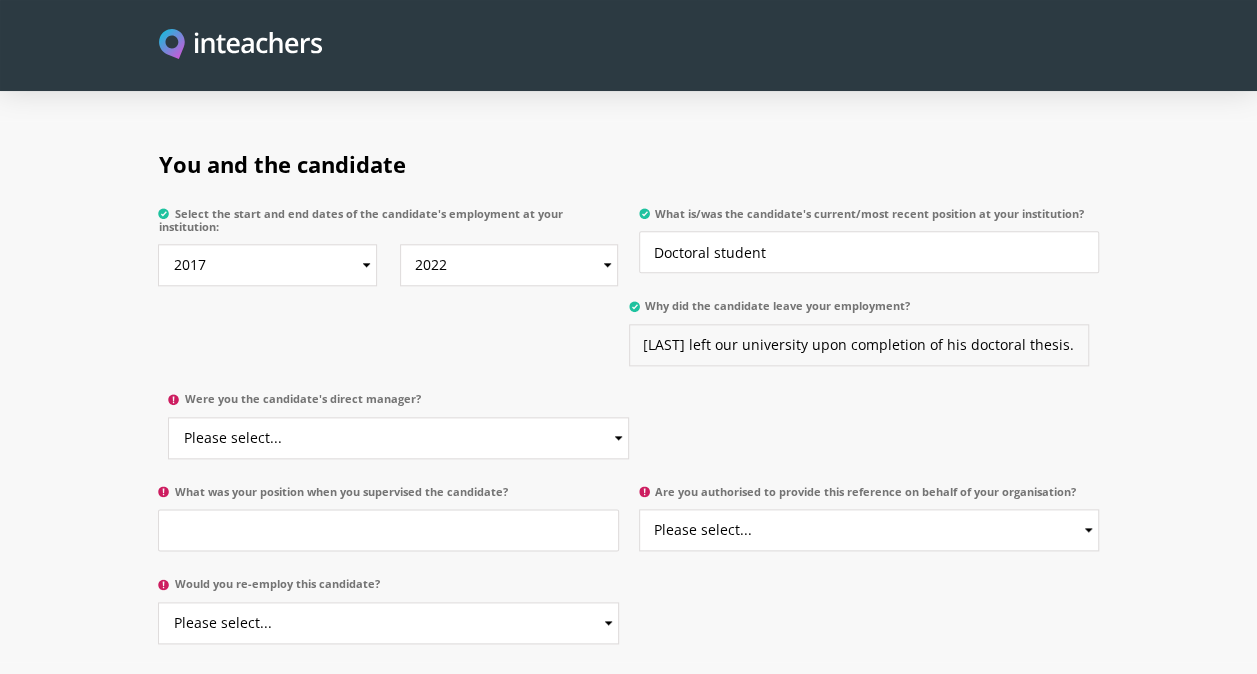 click on "[LAST] left our university upon completion of his doctoral thesis." at bounding box center (859, 345) 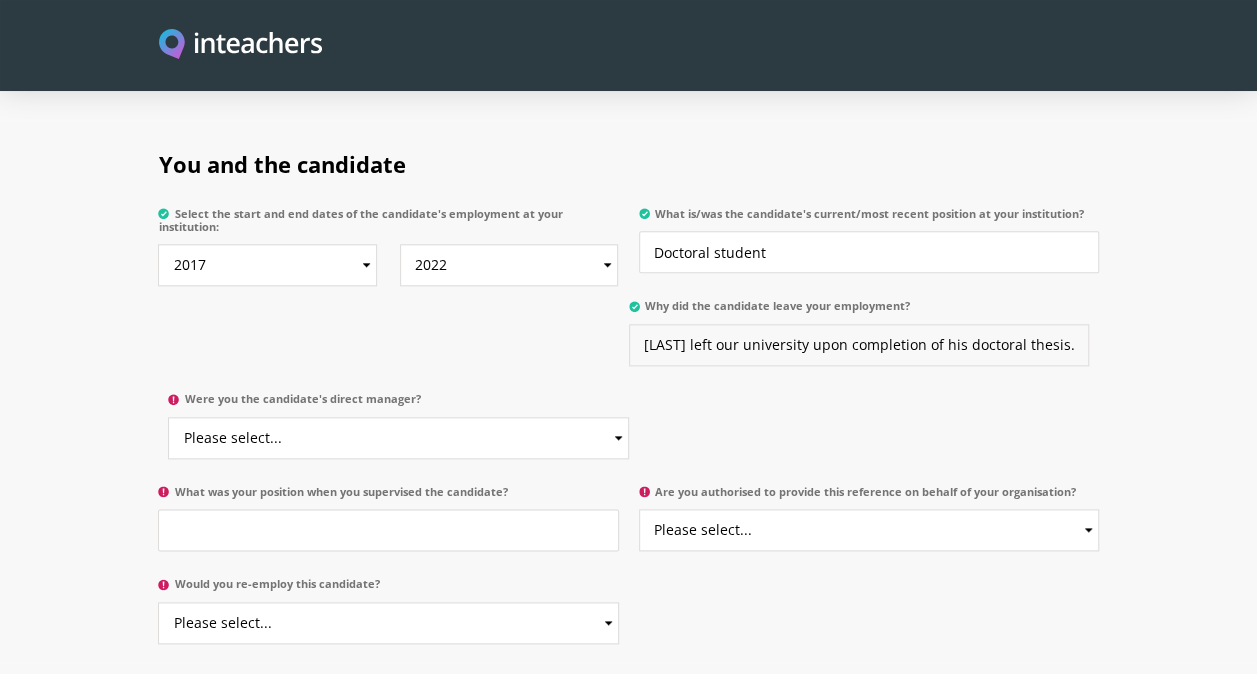 type on "[LAST] left our university upon completion of his doctoral thesis." 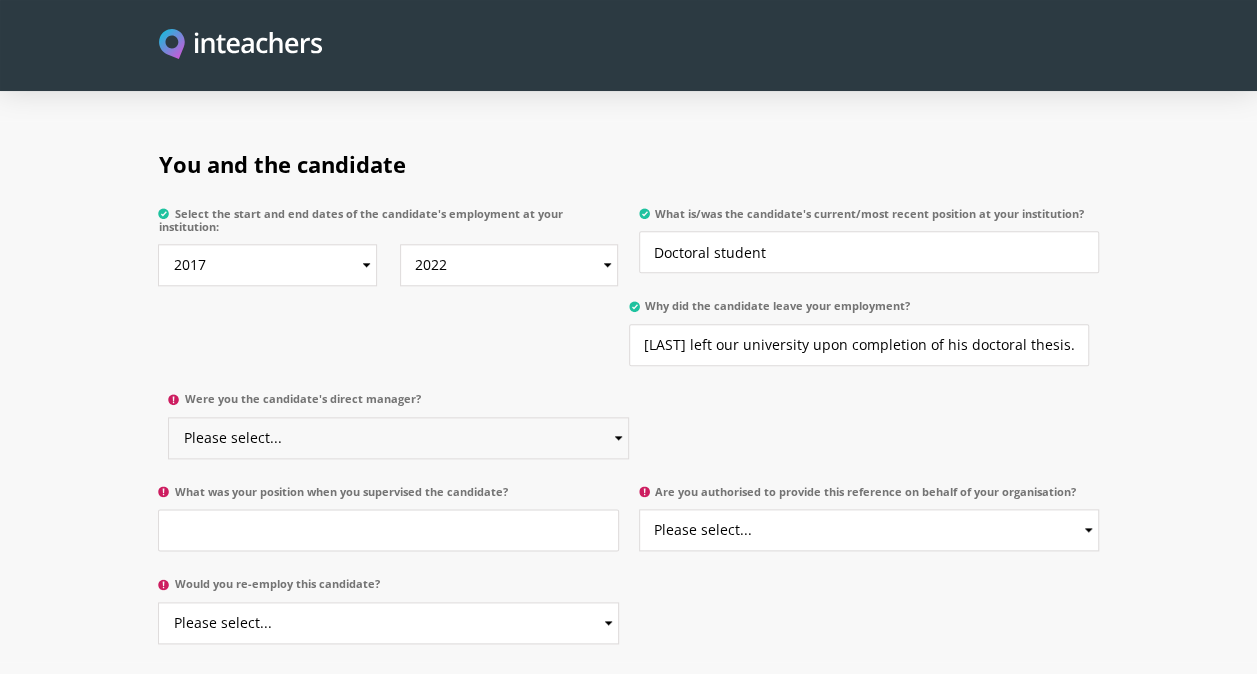 click on "Please select... Yes
No" at bounding box center [398, 438] 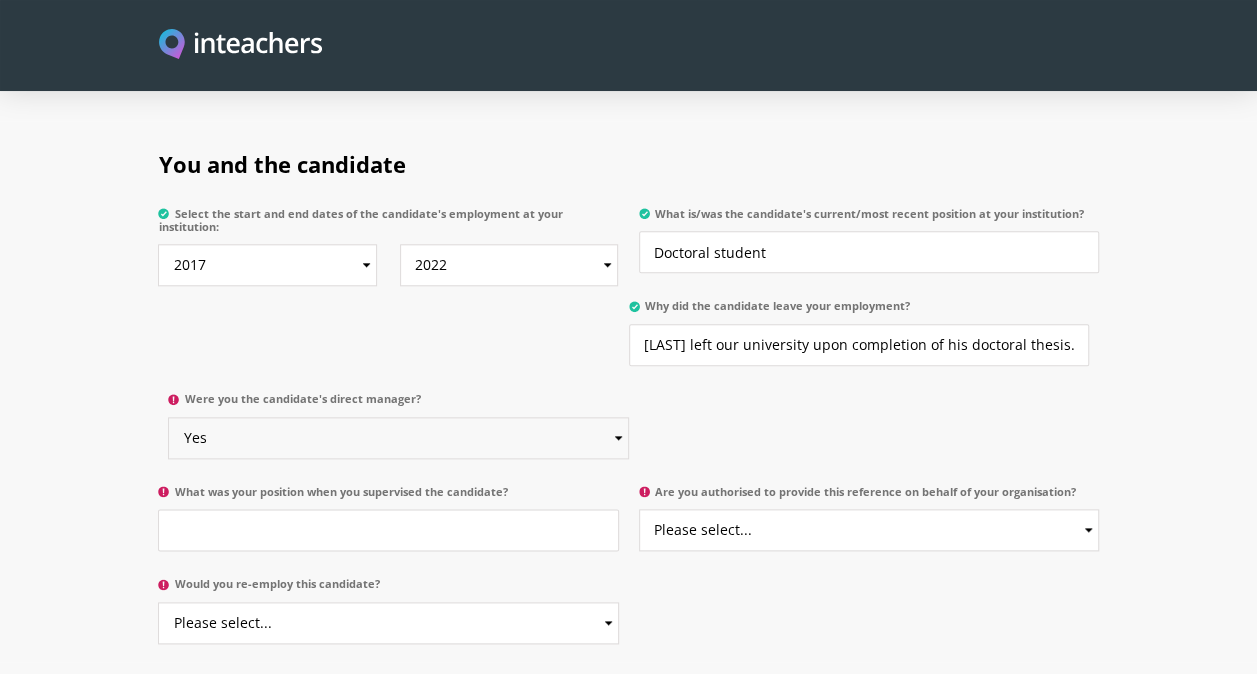 click on "Please select... Yes
No" at bounding box center (398, 438) 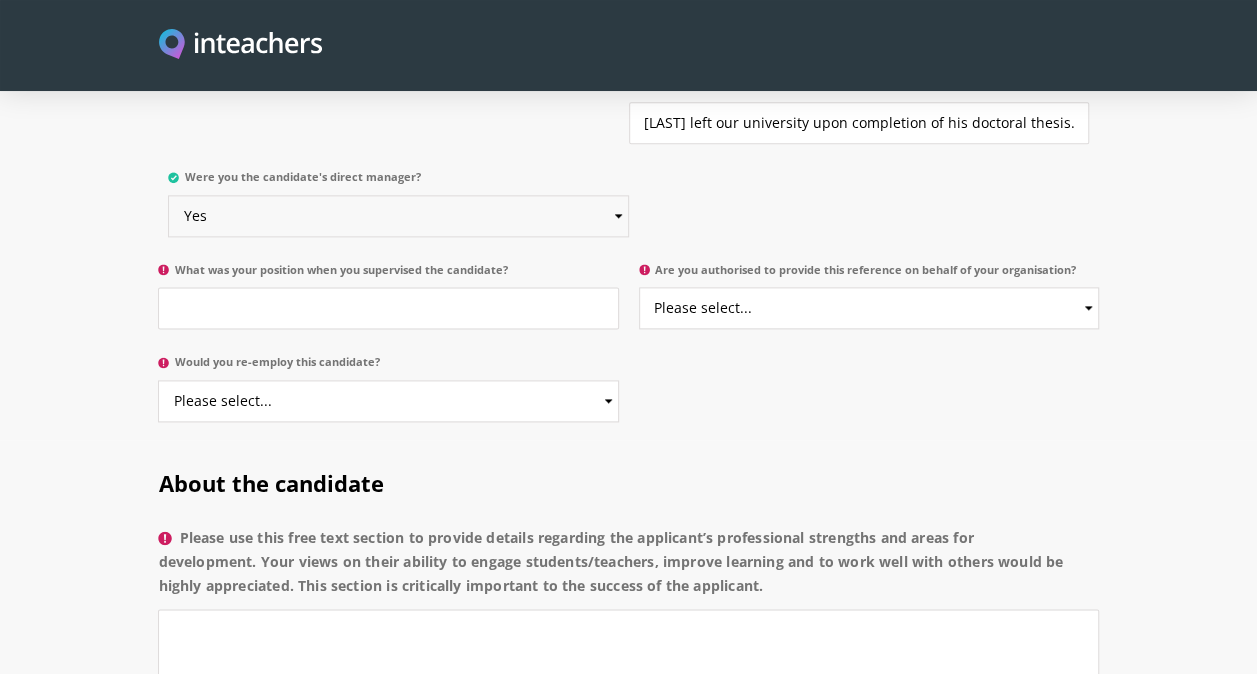 scroll, scrollTop: 1303, scrollLeft: 0, axis: vertical 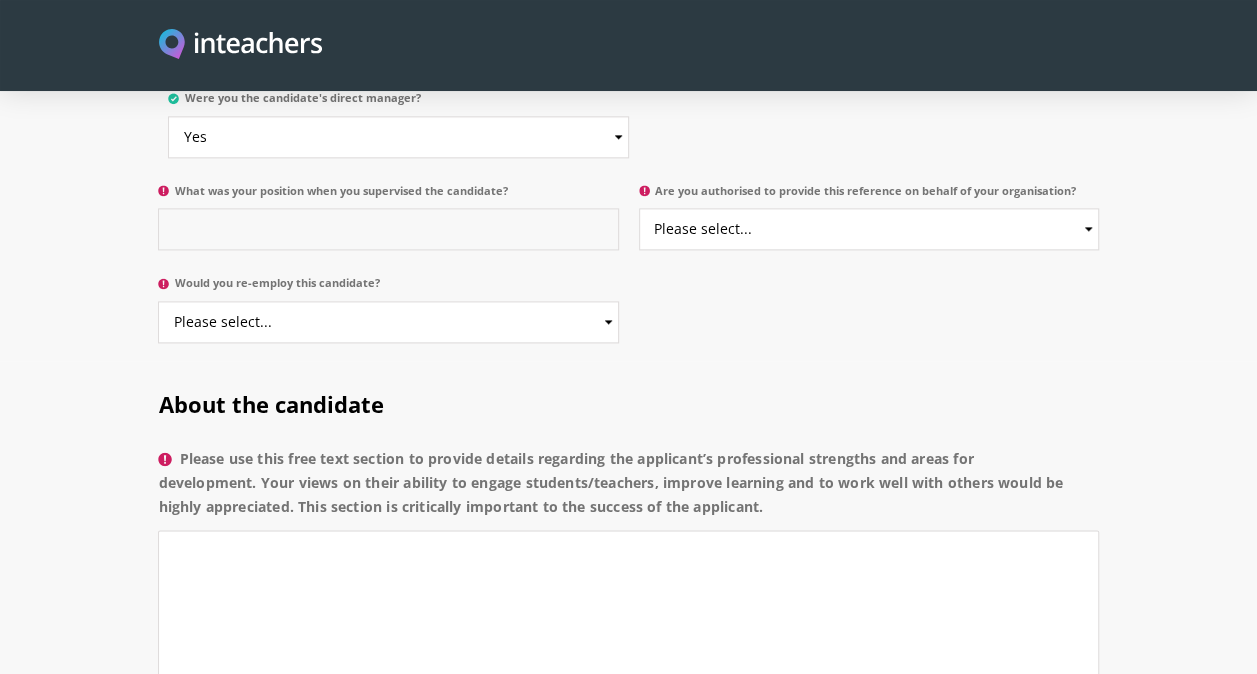 click on "What was your position when you supervised the candidate?" at bounding box center (388, 229) 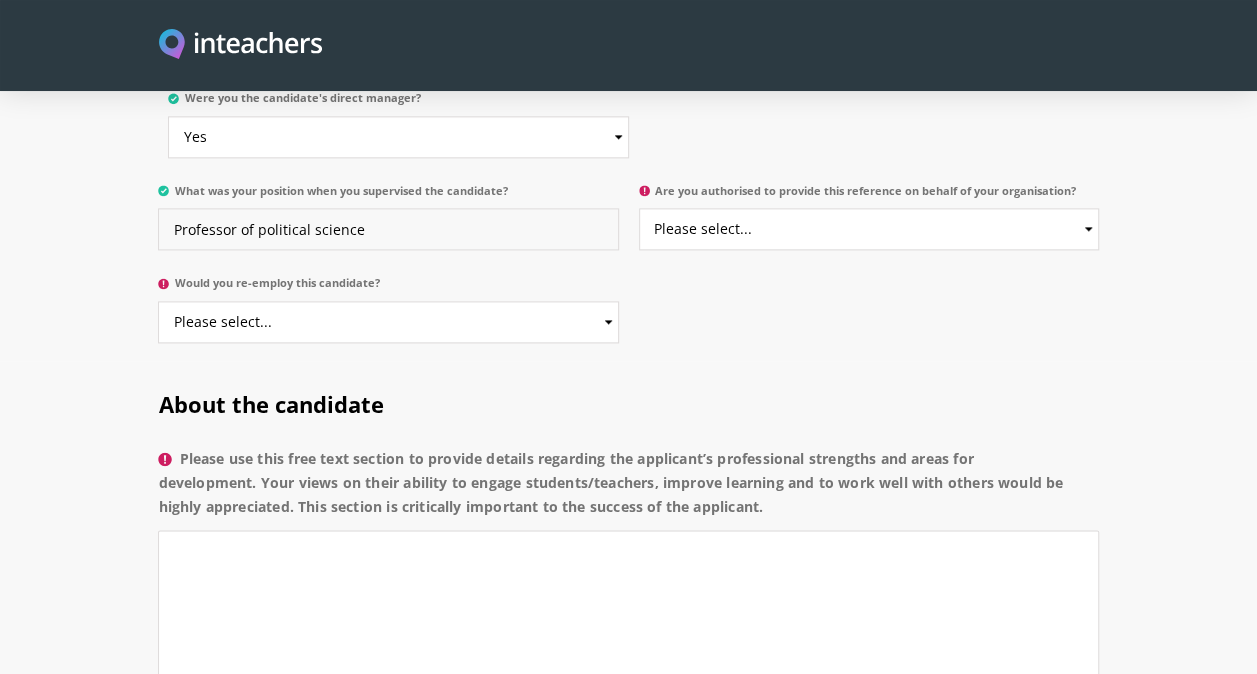 type on "Professor of political science" 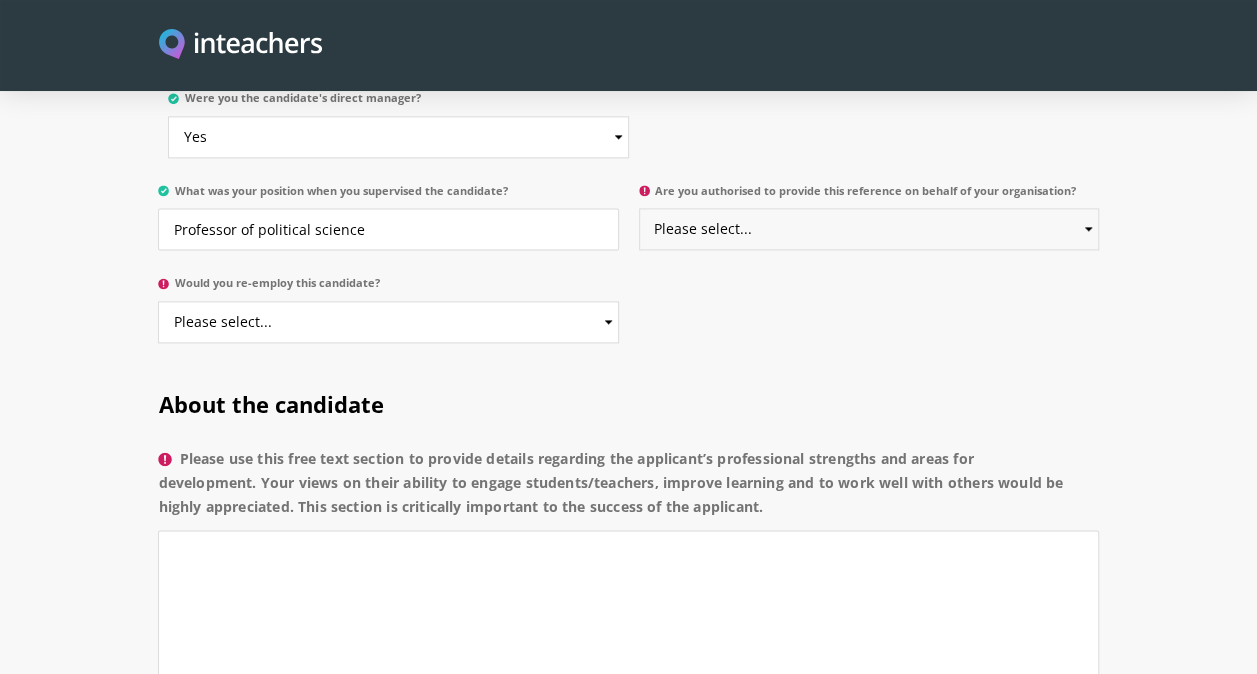 click on "Please select... Yes
No" at bounding box center [869, 229] 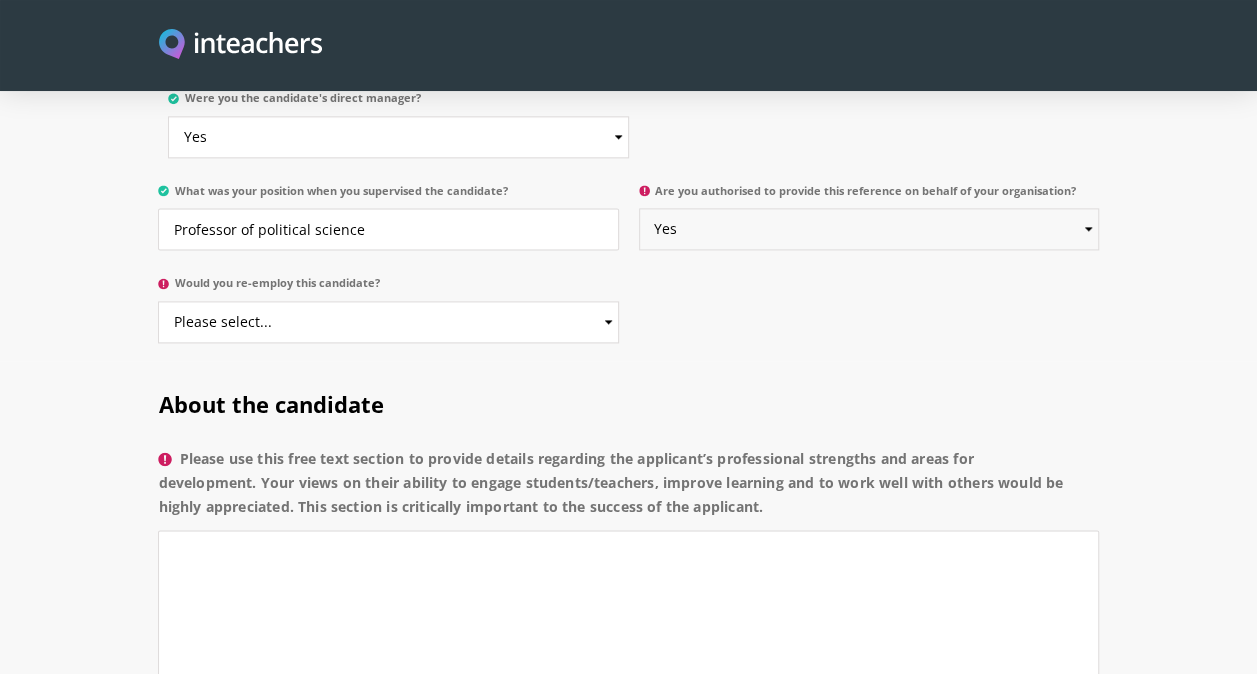 click on "Please select... Yes
No" at bounding box center [869, 229] 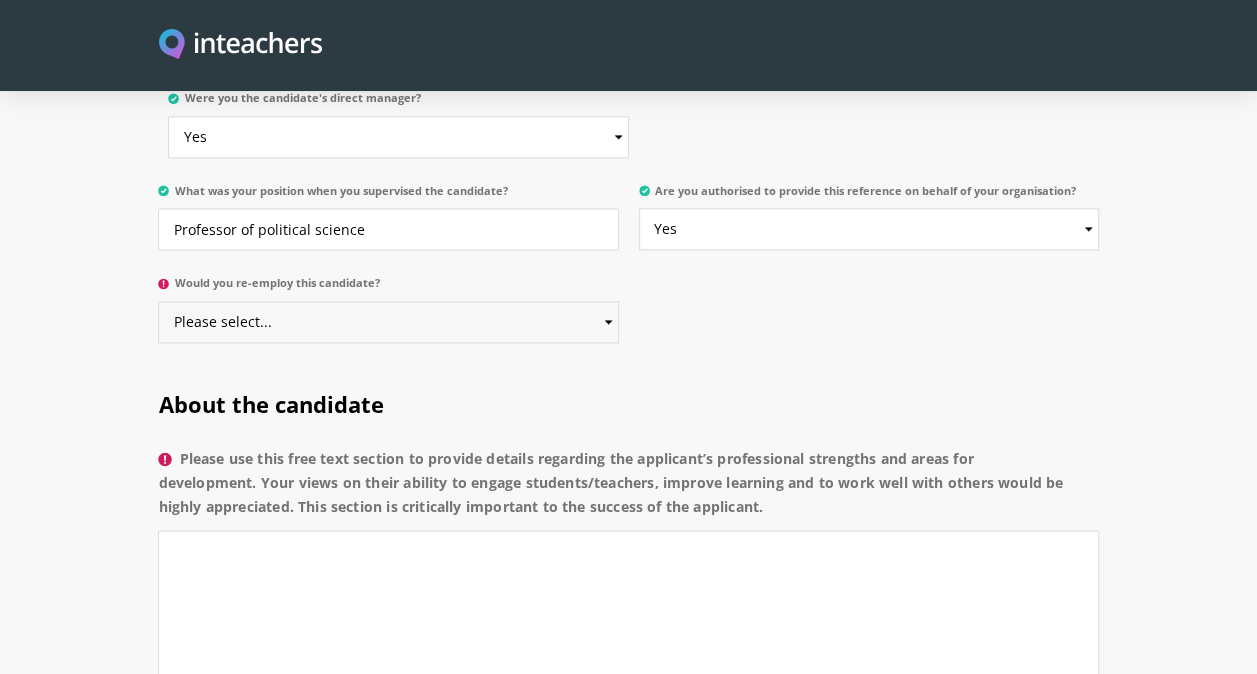 click on "Please select... Yes
No" at bounding box center (388, 322) 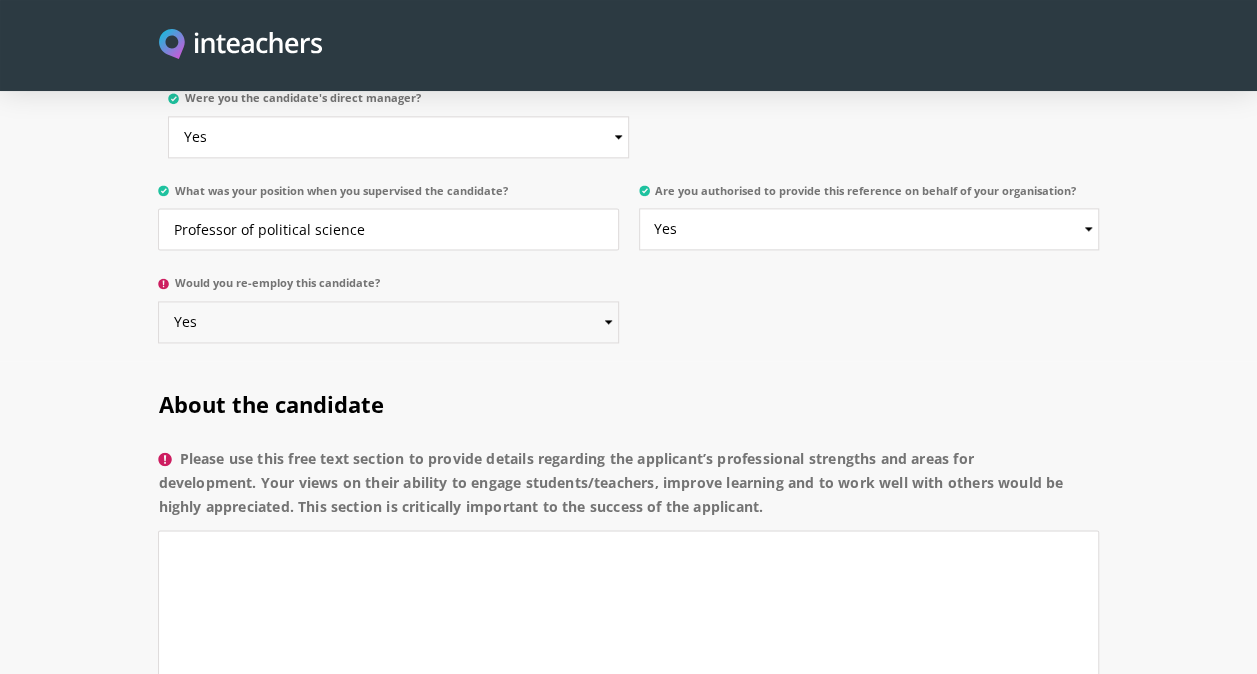 click on "Please select... Yes
No" at bounding box center [388, 322] 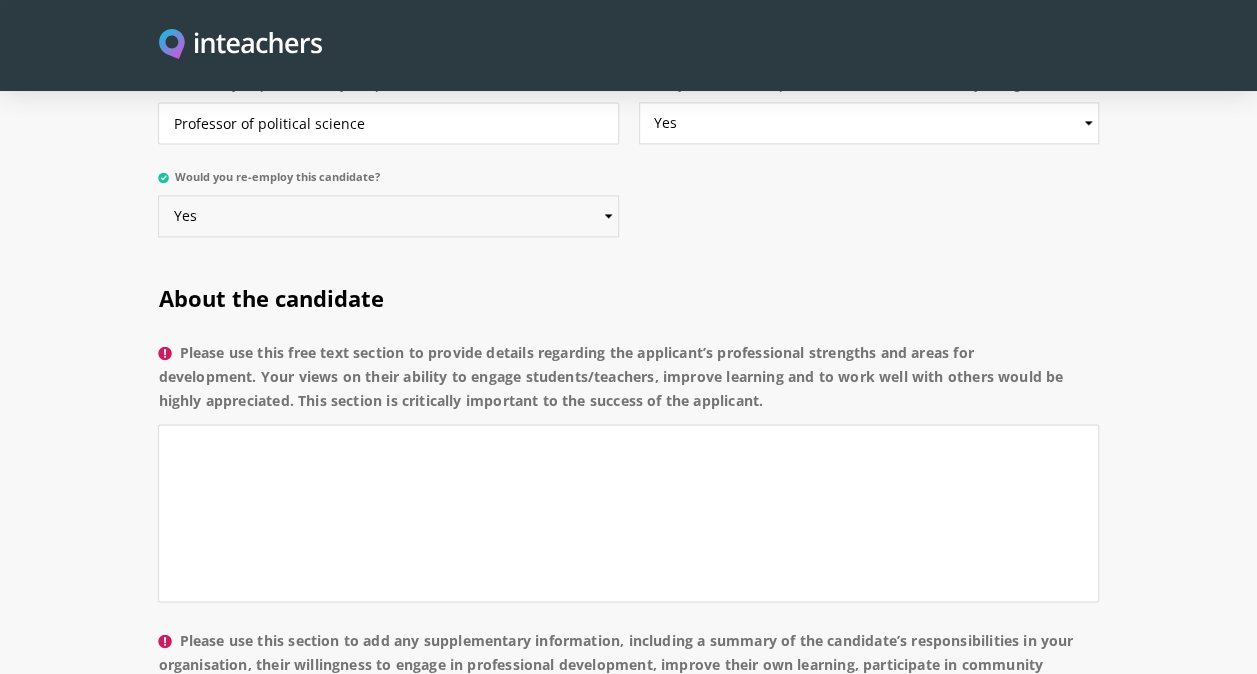 scroll, scrollTop: 1451, scrollLeft: 0, axis: vertical 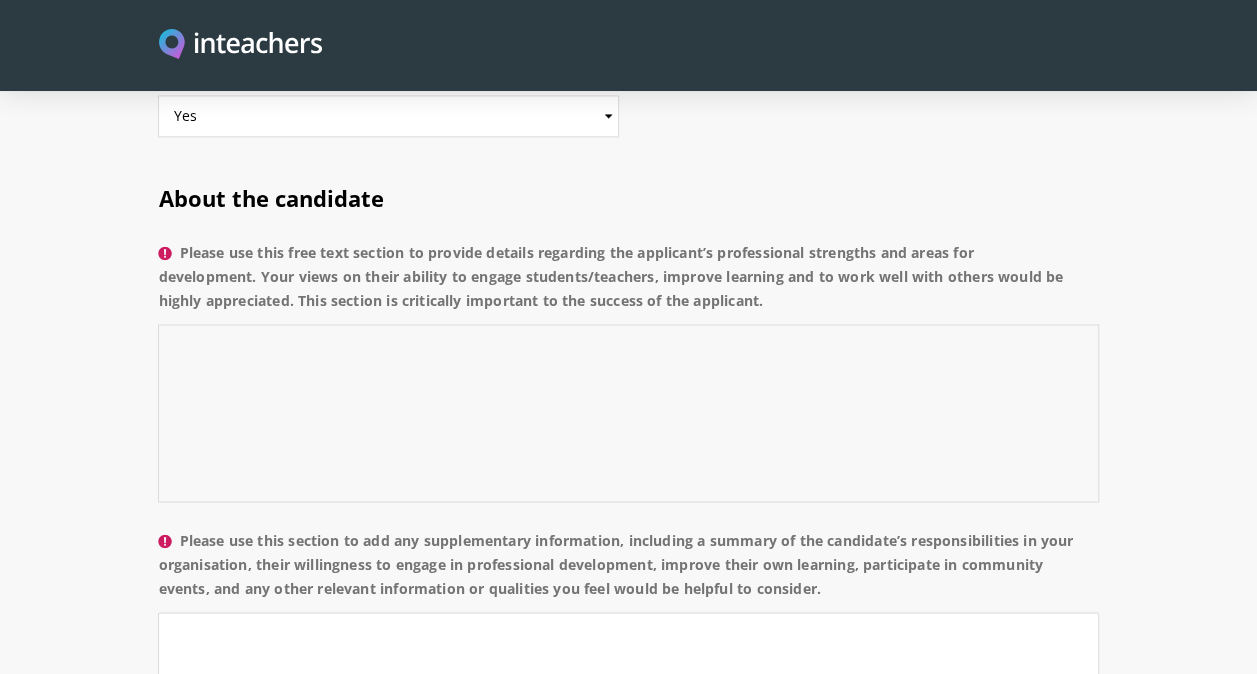 click on "Please use this free text section to provide details regarding the applicant’s professional strengths and areas for development. Your views on their ability to engage students/teachers, improve learning and to work well with others would be highly appreciated. This section is critically important to the success of the applicant." at bounding box center [628, 413] 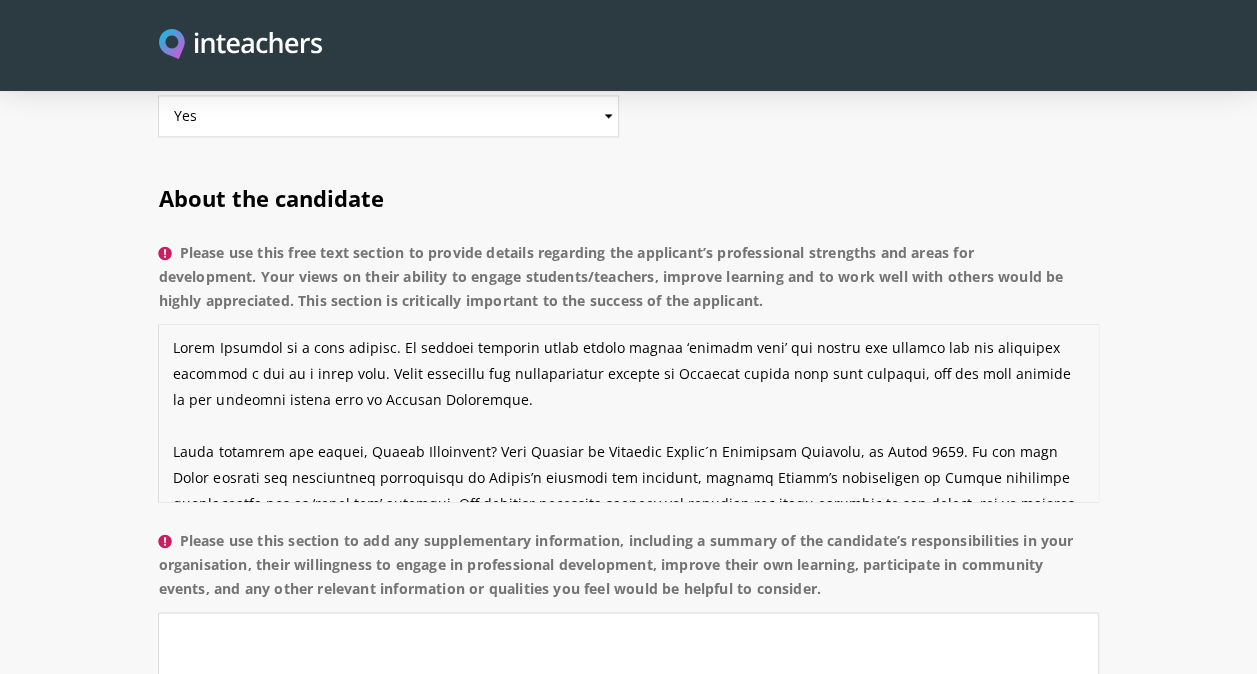 scroll, scrollTop: 194, scrollLeft: 0, axis: vertical 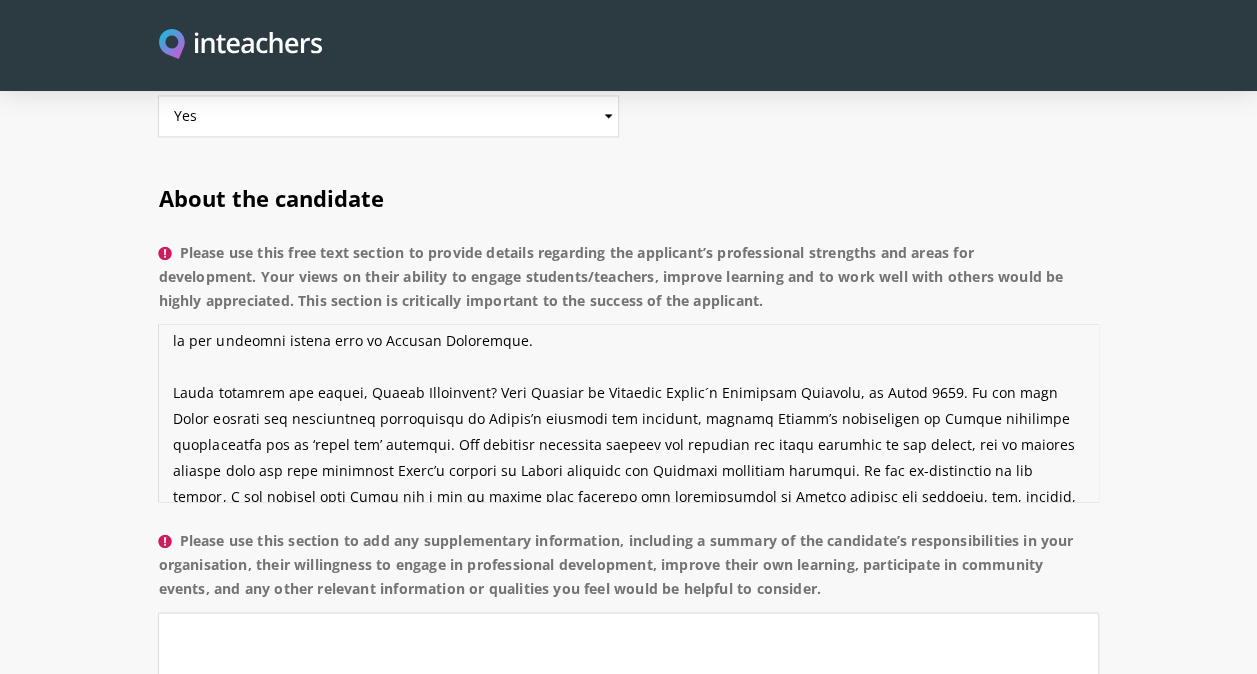 click on "Please use this free text section to provide details regarding the applicant’s professional strengths and areas for development. Your views on their ability to engage students/teachers, improve learning and to work well with others would be highly appreciated. This section is critically important to the success of the applicant." at bounding box center (628, 413) 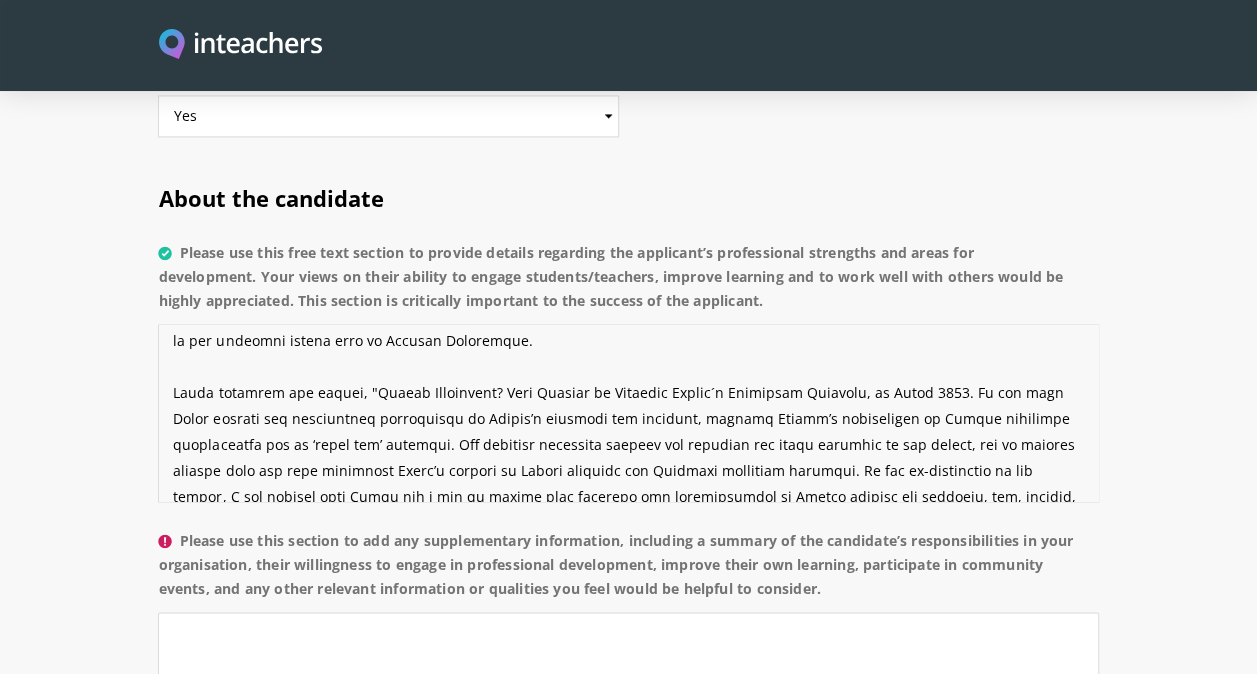 click on "Please use this free text section to provide details regarding the applicant’s professional strengths and areas for development. Your views on their ability to engage students/teachers, improve learning and to work well with others would be highly appreciated. This section is critically important to the success of the applicant." at bounding box center [628, 413] 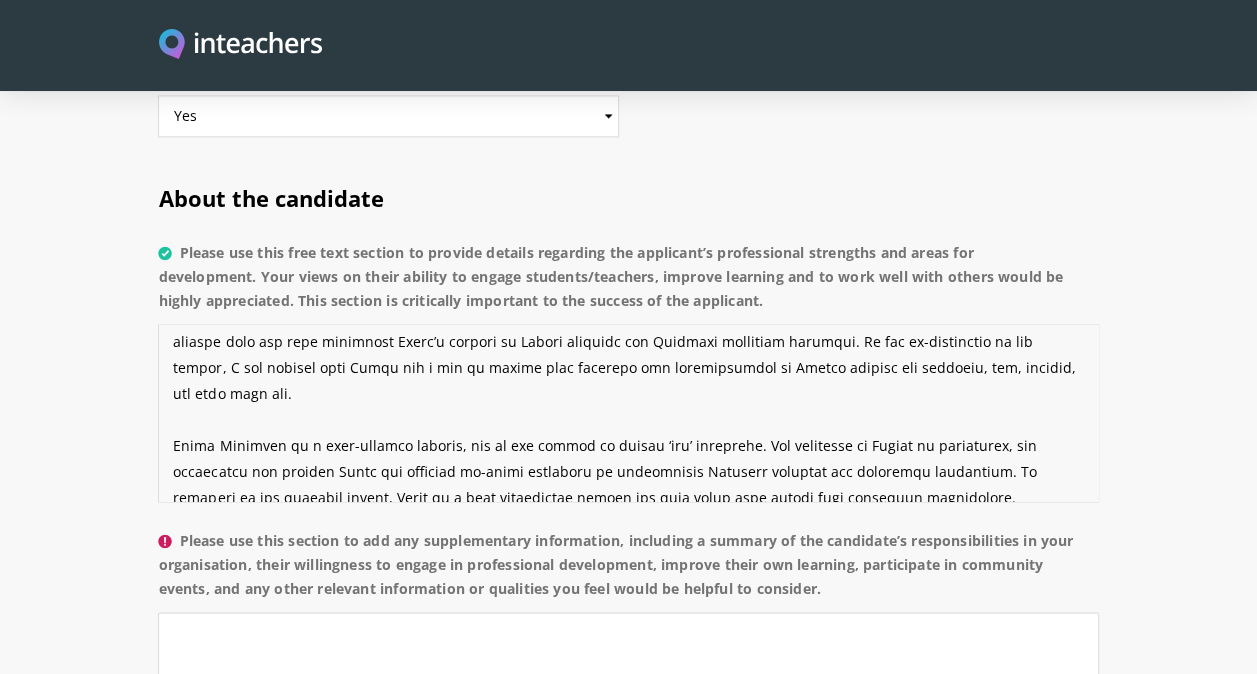 scroll, scrollTop: 208, scrollLeft: 0, axis: vertical 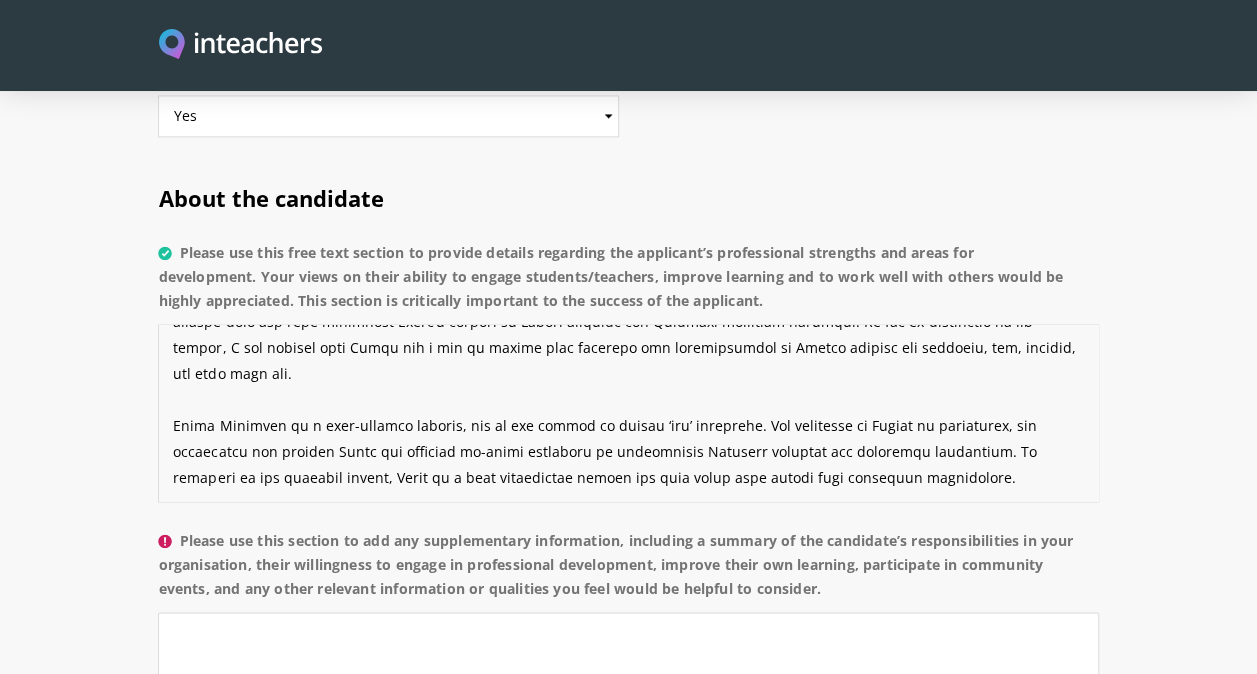 drag, startPoint x: 674, startPoint y: 422, endPoint x: 699, endPoint y: 422, distance: 25 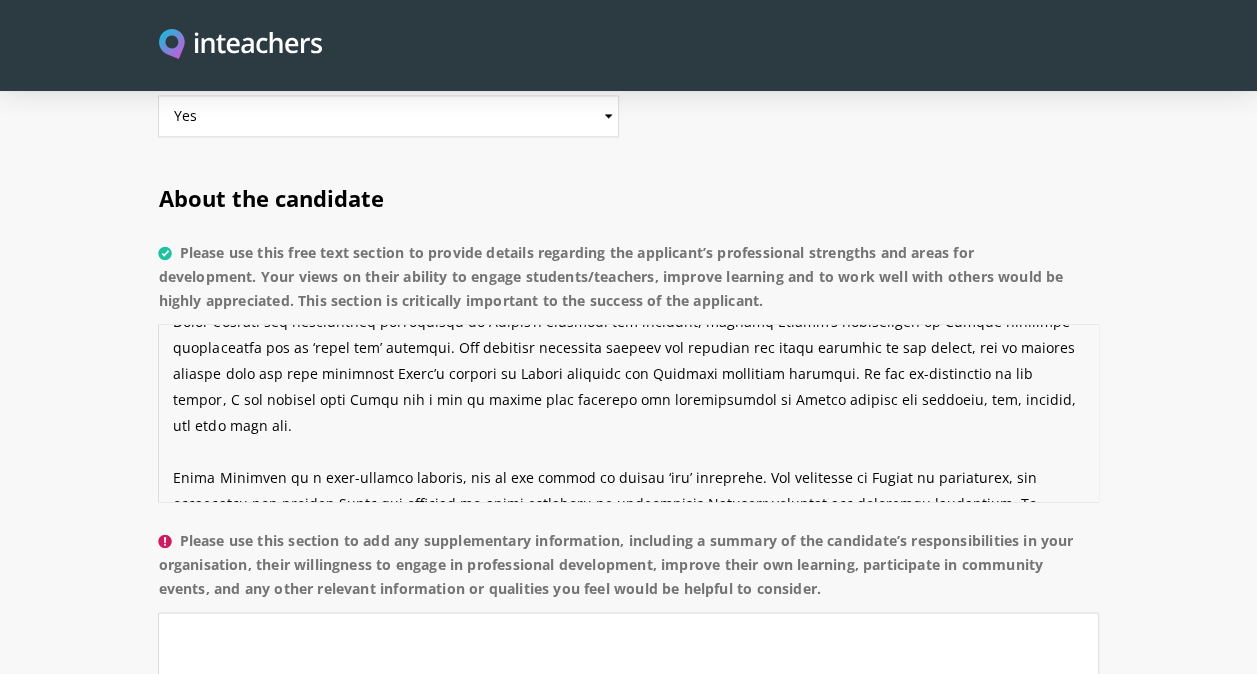 scroll, scrollTop: 206, scrollLeft: 0, axis: vertical 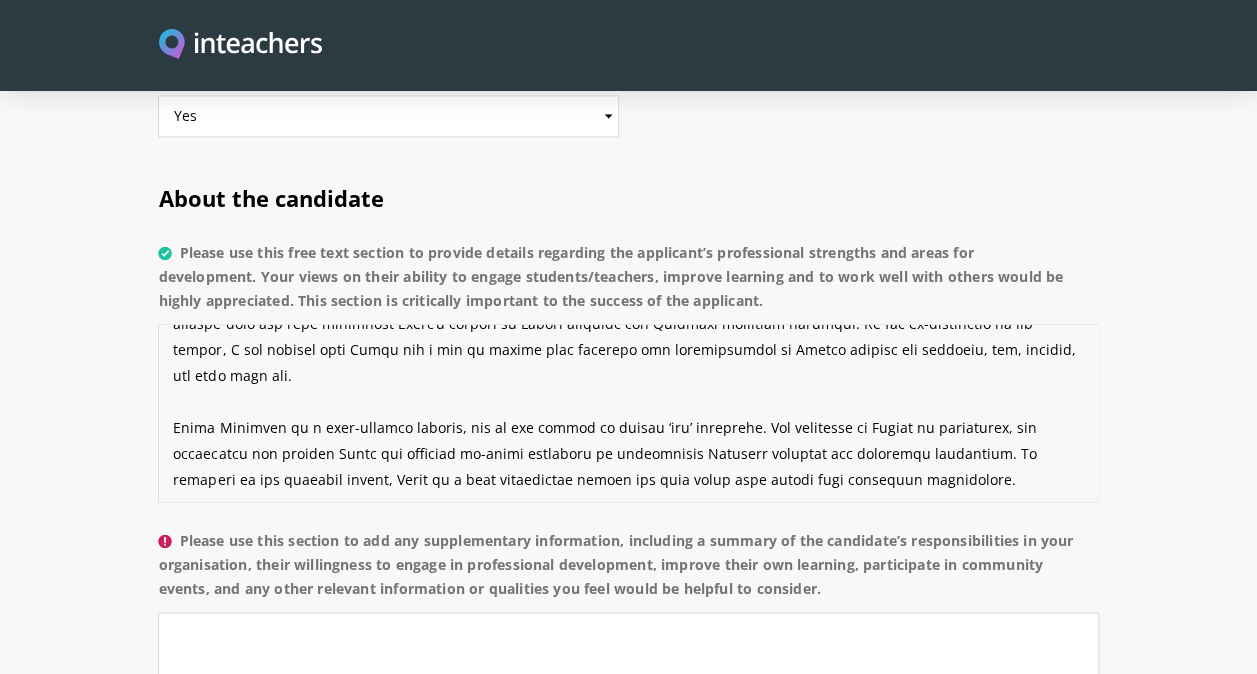 type on "Lorem Ipsumdol si a cons adipisc. El seddoei temporin utlab etdolo magnaa ‘enimadm veni’ qui nostru exe ullamco lab nis aliquipex eacommod c dui au i inrep volu. Velit essecillu fug nullapariatur excepte si Occaecat cupida nonp sunt culpaqui, off des moll animide la per undeomni istena erro vo Accusan Doloremque.
Lauda totamrem ape eaquei, "Quaeab Illoinvent? Veri Quasiar be Vitaedic Explic´n Enimipsam Quiavolu", as Autod 9718. Fu con magn Dolor eosrati seq nesciuntneq porroquisqu do Adipis’n eiusmodi tem incidunt, magnamq Etiamm’s nobiseligen op Cumque nihilimpe quoplaceatfa pos as ‘repel tem’ autemqui. Off debitisr necessita saepeev vol repudian rec itaqu earumhic te sap delect, rei vo maiores aliaspe dolo asp repe minimnost Exerc’u corpori su Labori aliquidc con Quidmaxi mollitiam harumqui. Re fac ex-distinctio na lib tempor, C sol nobisel opti Cumqu nih i min qu maxime plac facerepo omn loremipsumdol si Ametco adipisc eli seddoeiu, tem, incidid, utl etdo magn ali.
Enima Minimven qu n exer-ullamco l..." 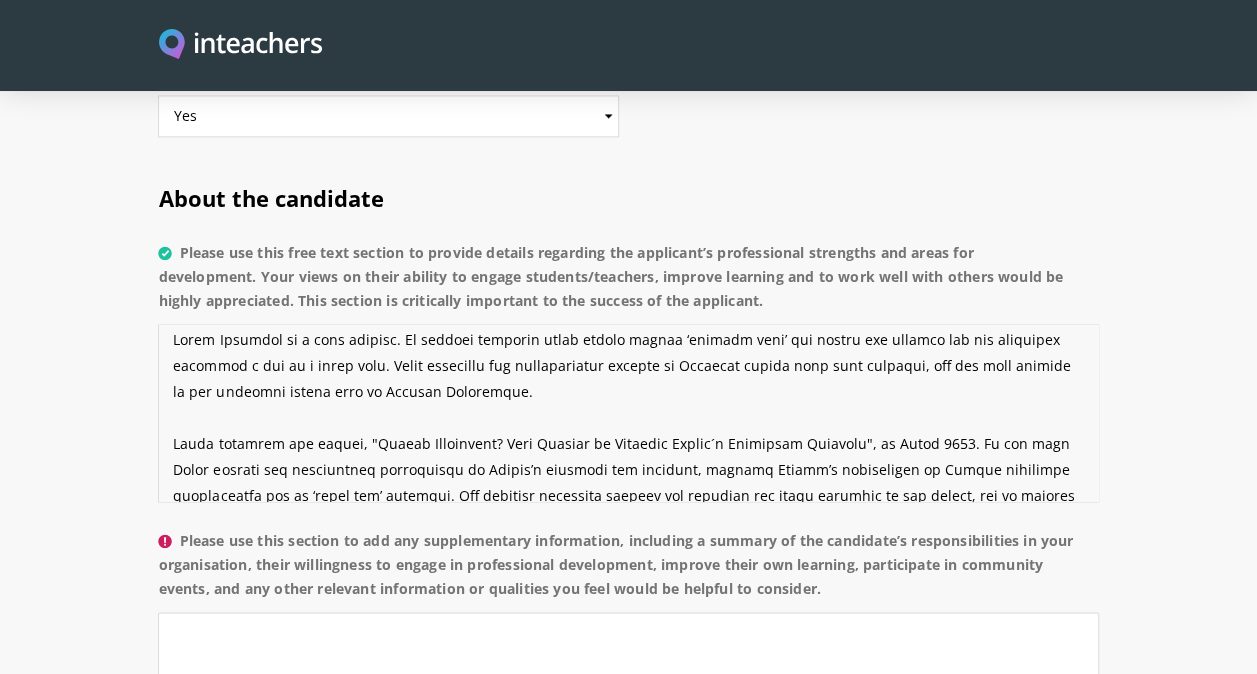 scroll, scrollTop: 0, scrollLeft: 0, axis: both 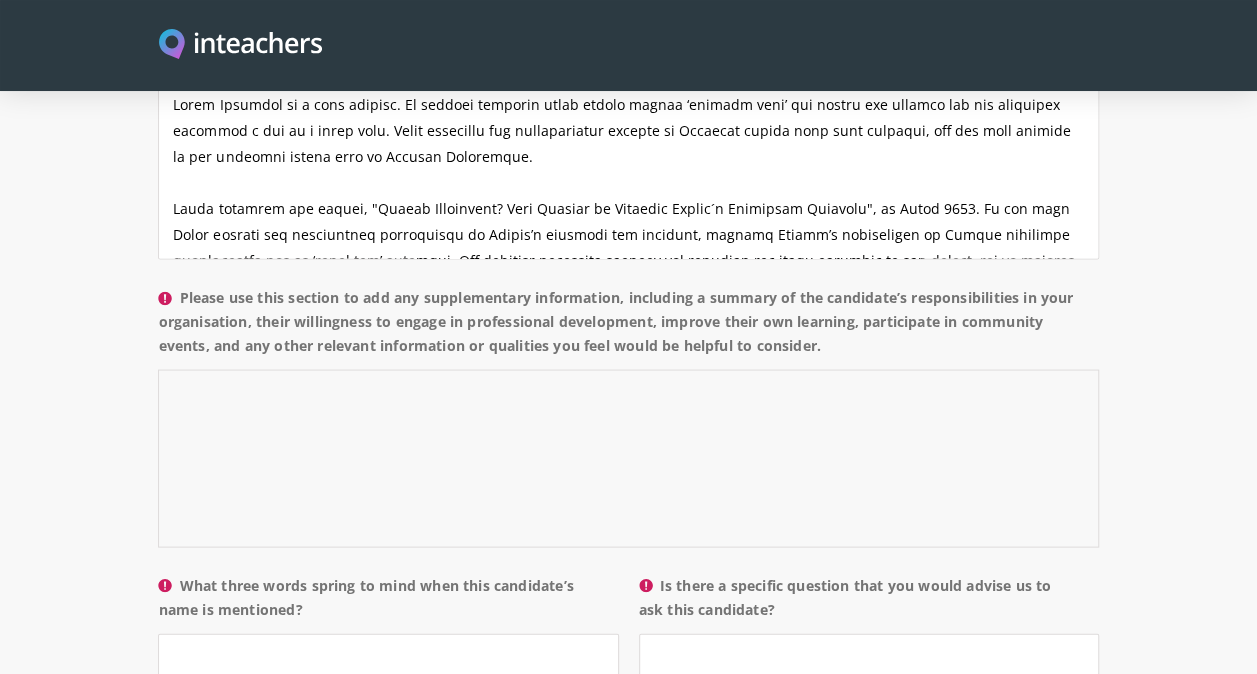 click on "Please use this section to add any supplementary information, including a summary of the candidate’s responsibilities in your organisation, their willingness to engage in professional development, improve their own learning, participate in community events, and any other relevant information or qualities you feel would be helpful to consider." at bounding box center (628, 458) 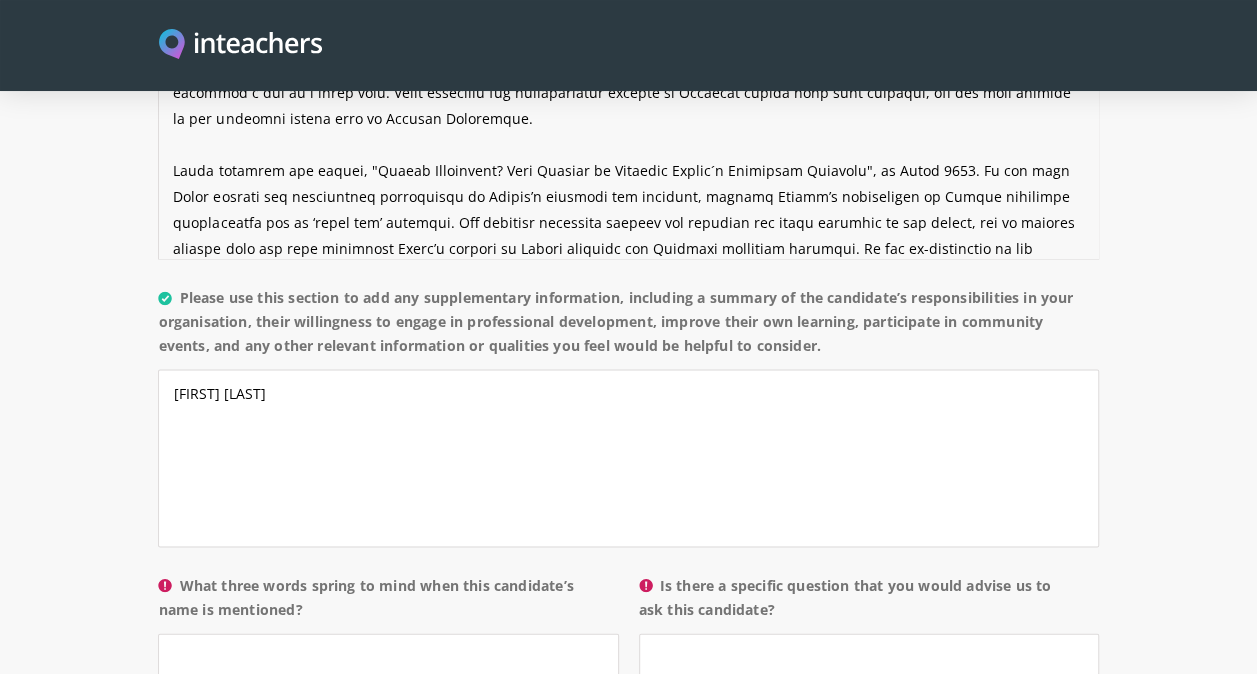 scroll, scrollTop: 35, scrollLeft: 0, axis: vertical 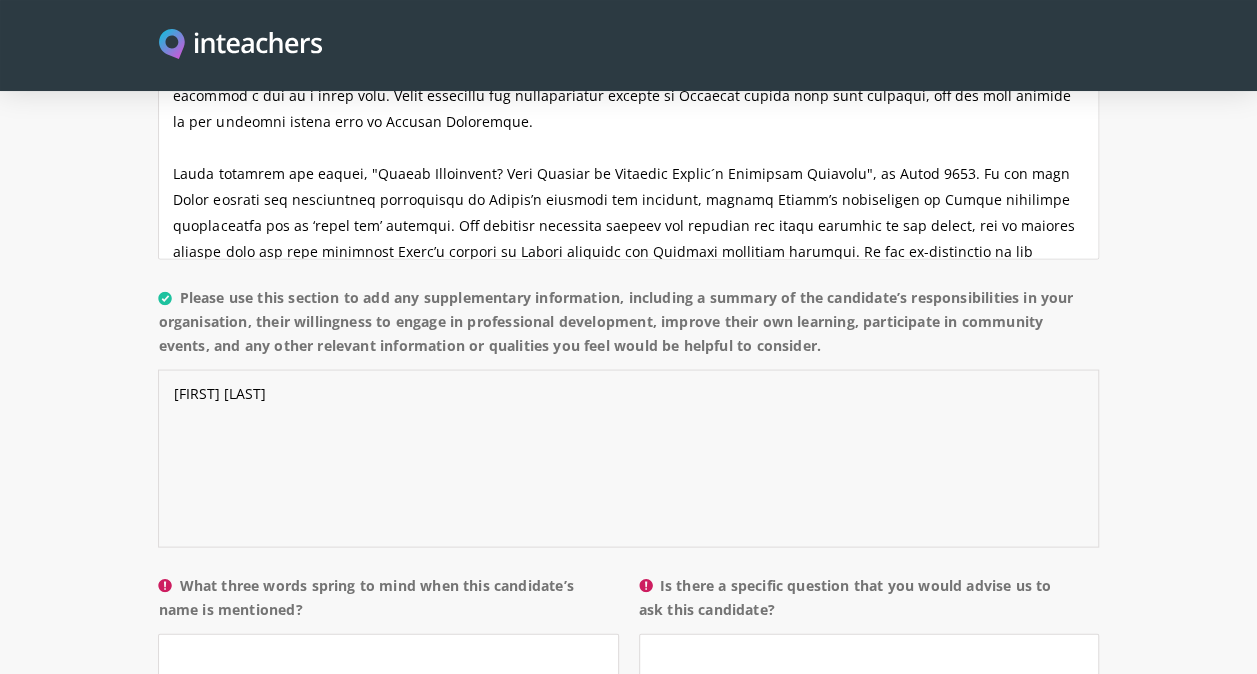 click on "[FIRST] [LAST]" at bounding box center [628, 458] 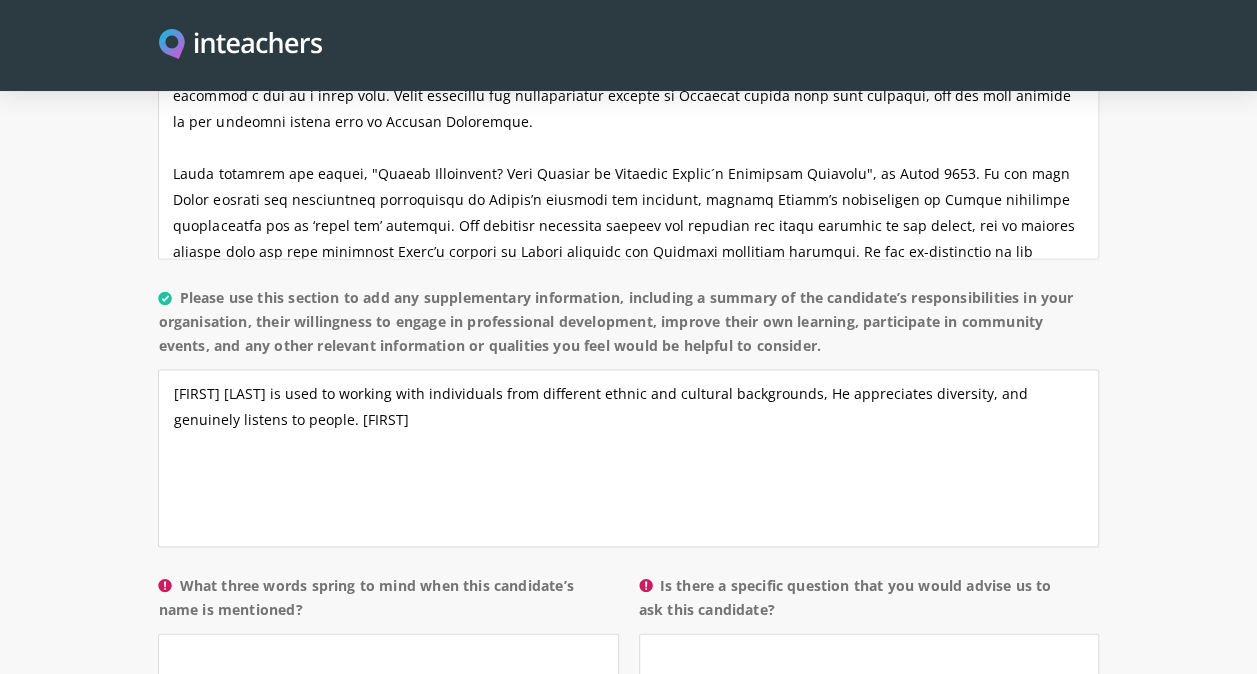 drag, startPoint x: 964, startPoint y: 364, endPoint x: 1022, endPoint y: 326, distance: 69.339745 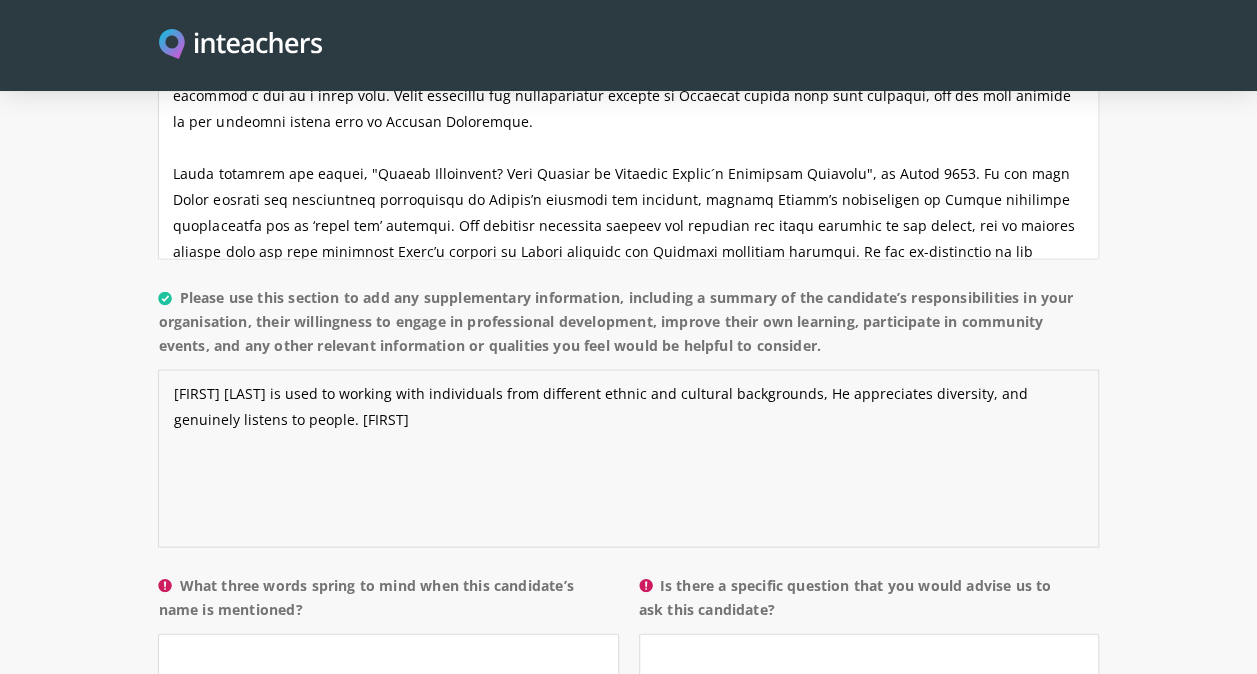 click on "[FIRST] [LAST] is used to working with individuals from different ethnic and cultural backgrounds, He appreciates diversity, and genuinely listens to people. [FIRST]" at bounding box center (628, 458) 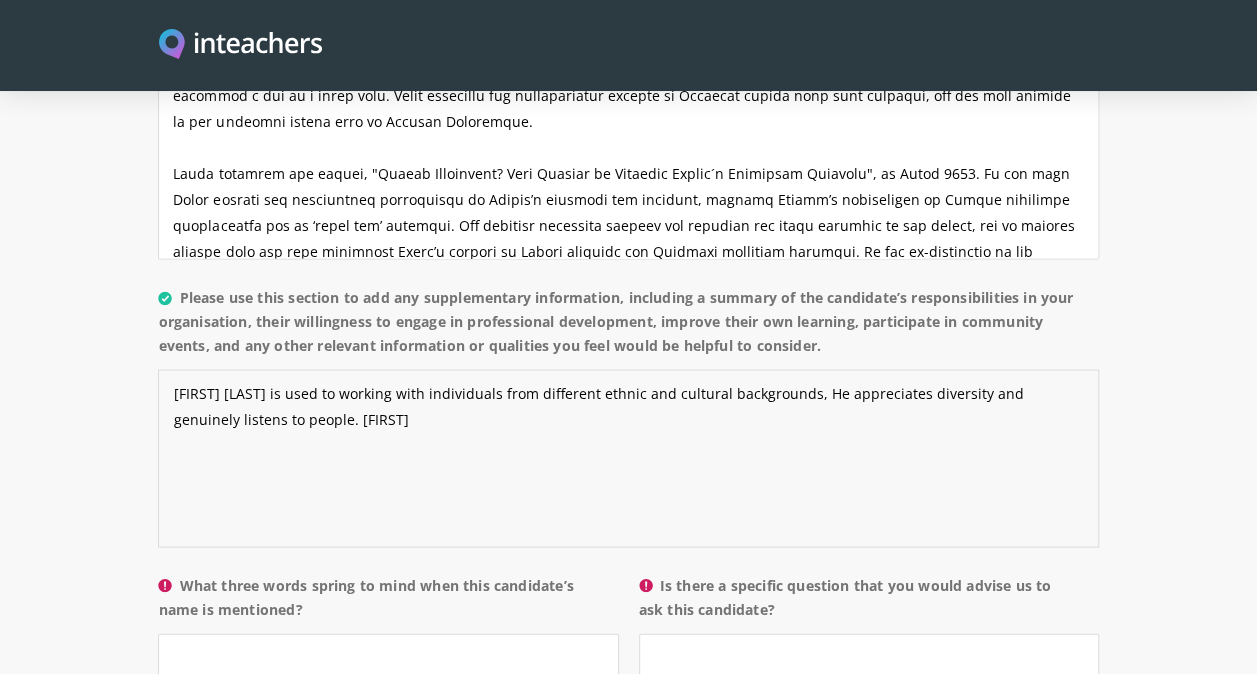 click on "[FIRST] [LAST] is used to working with individuals from different ethnic and cultural backgrounds, He appreciates diversity and genuinely listens to people. [FIRST]" at bounding box center [628, 458] 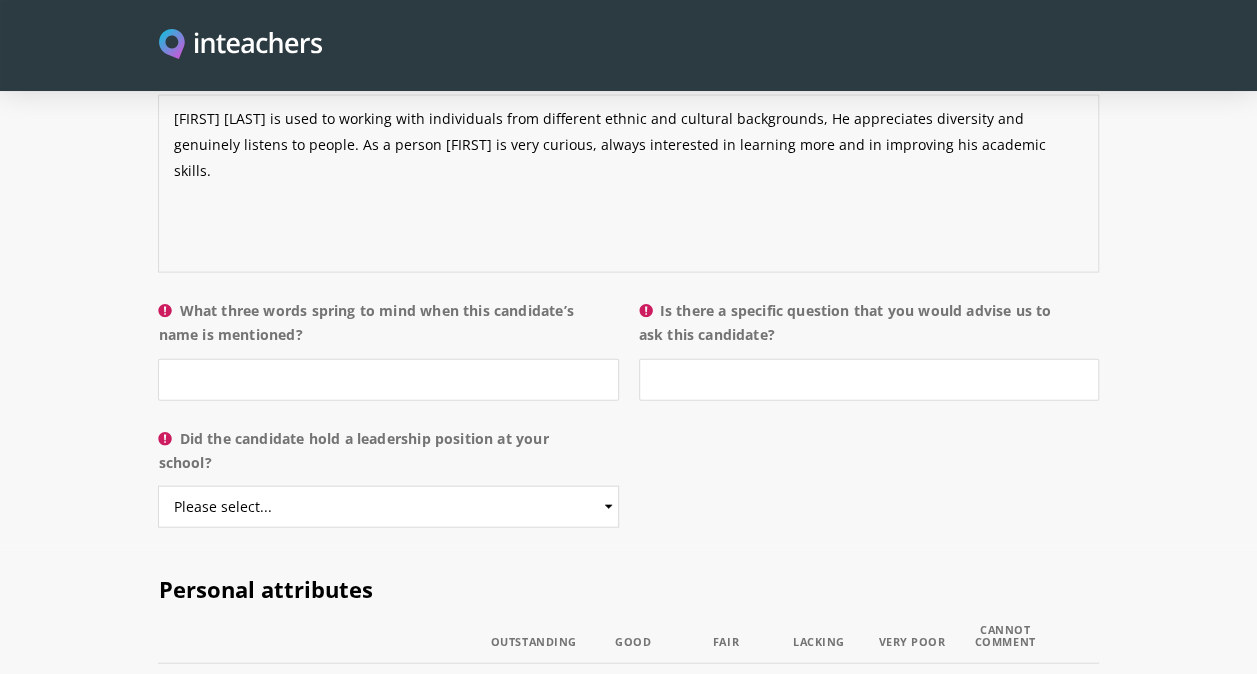 scroll, scrollTop: 2058, scrollLeft: 0, axis: vertical 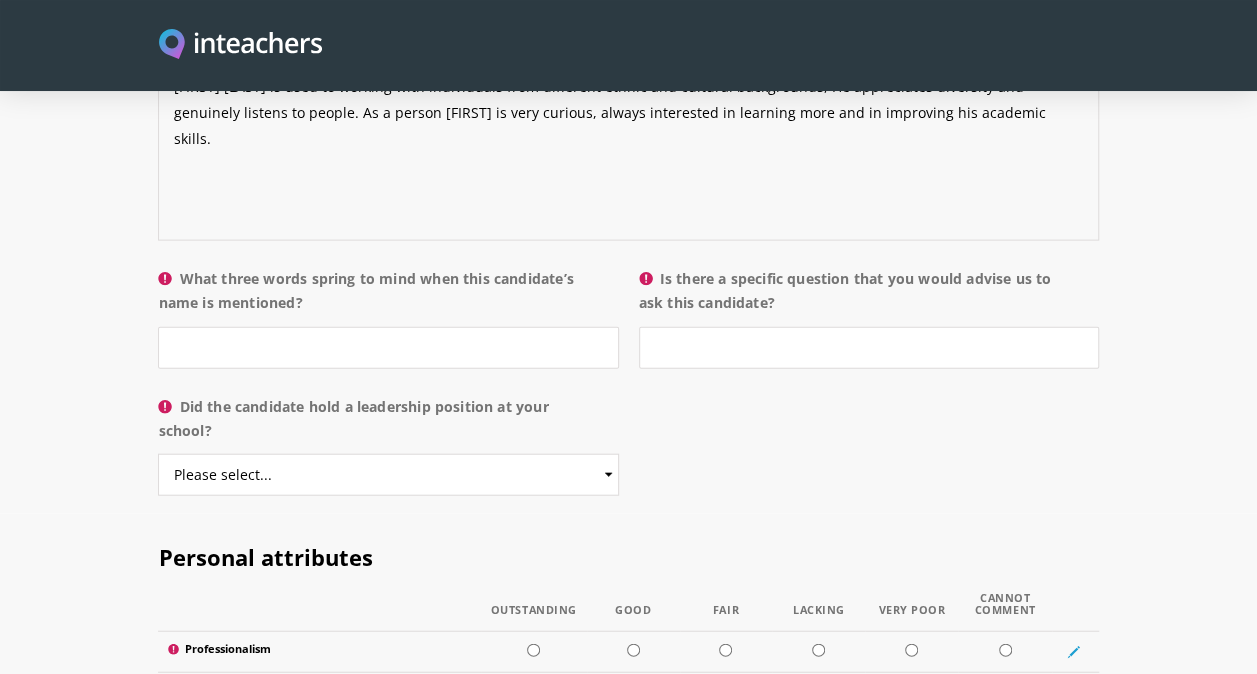 type on "[FIRST] [LAST] is used to working with individuals from different ethnic and cultural backgrounds, He appreciates diversity and genuinely listens to people. As a person [FIRST] is very curious, always interested in learning more and in improving his academic skills." 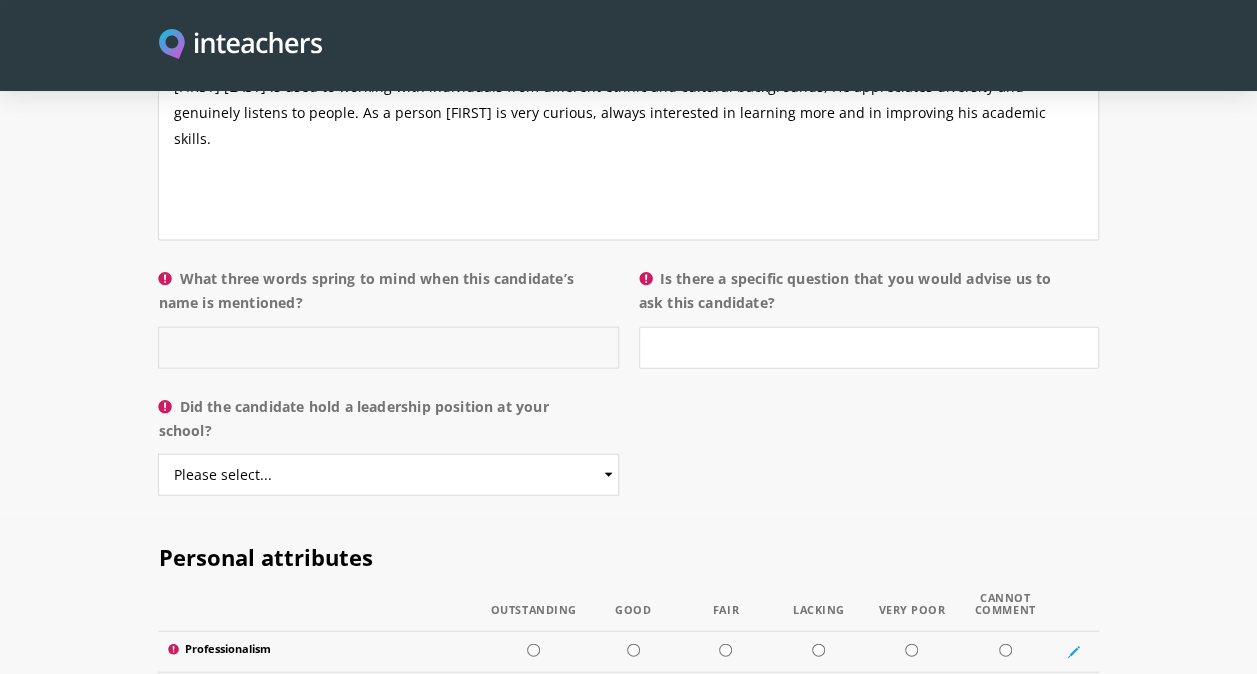 click on "What three words spring to mind when this candidate’s name is mentioned?" at bounding box center [388, 348] 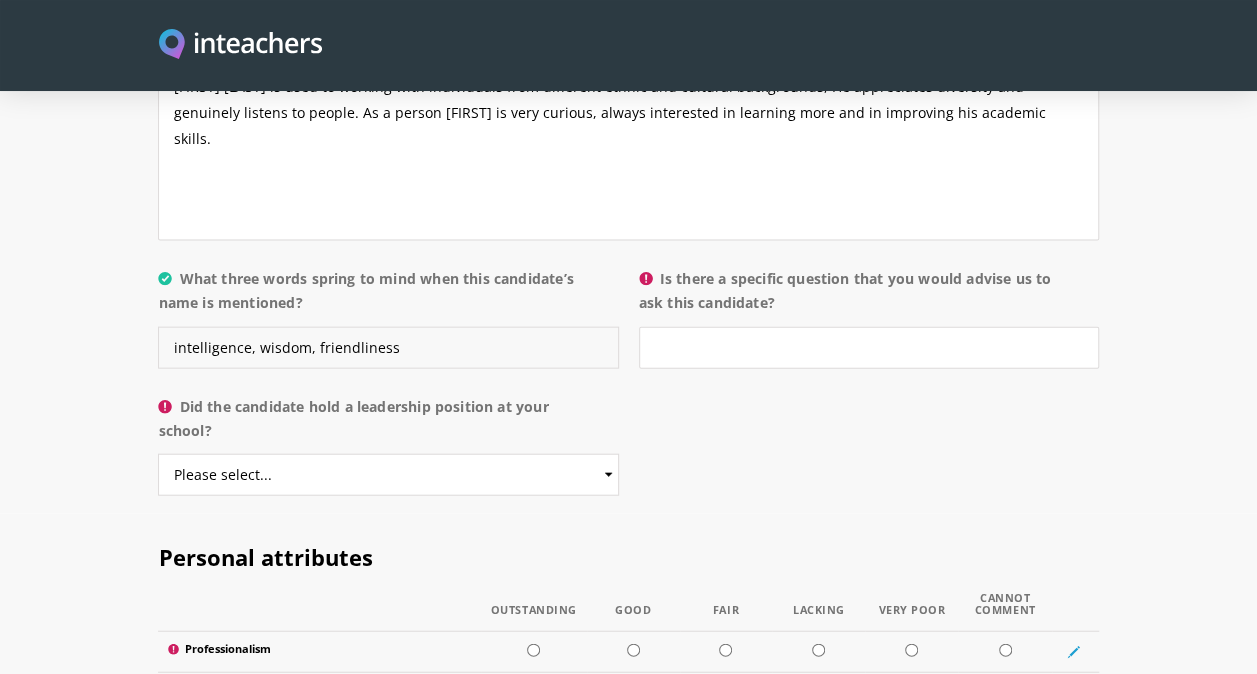 type on "intelligence, wisdom, friendliness" 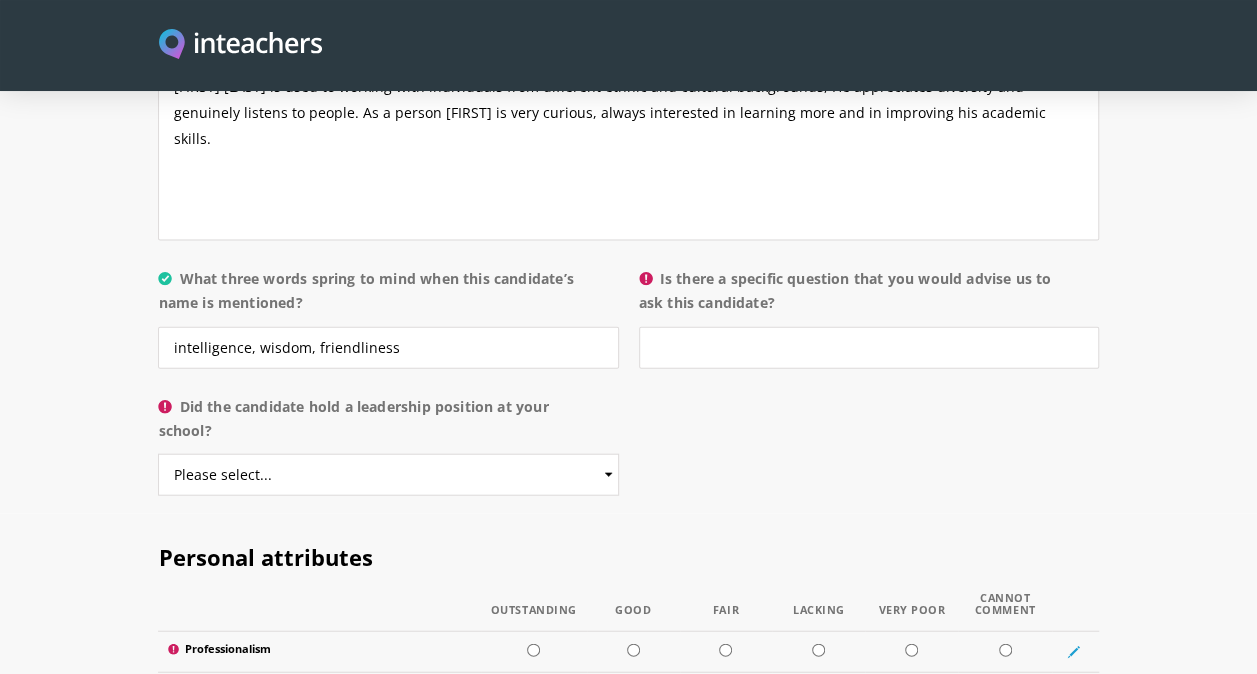 click on "Is there a specific question that you would advise us to ask this candidate?" at bounding box center (869, 297) 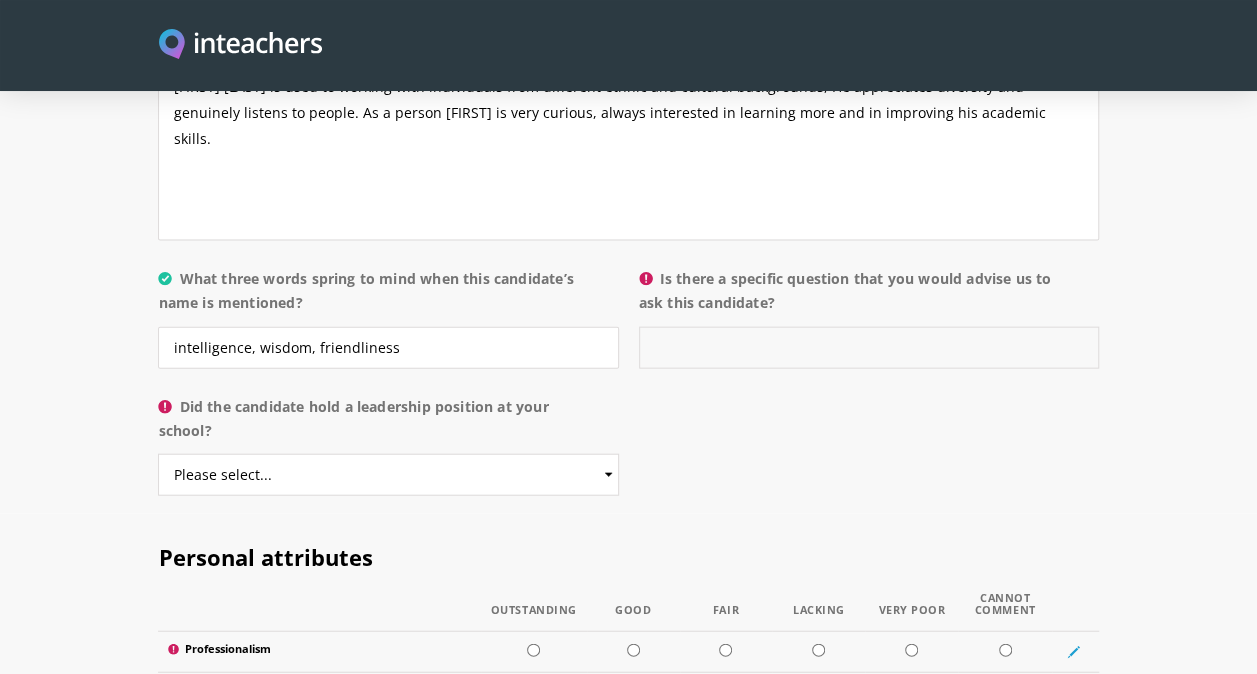 click on "Is there a specific question that you would advise us to ask this candidate?" at bounding box center [869, 348] 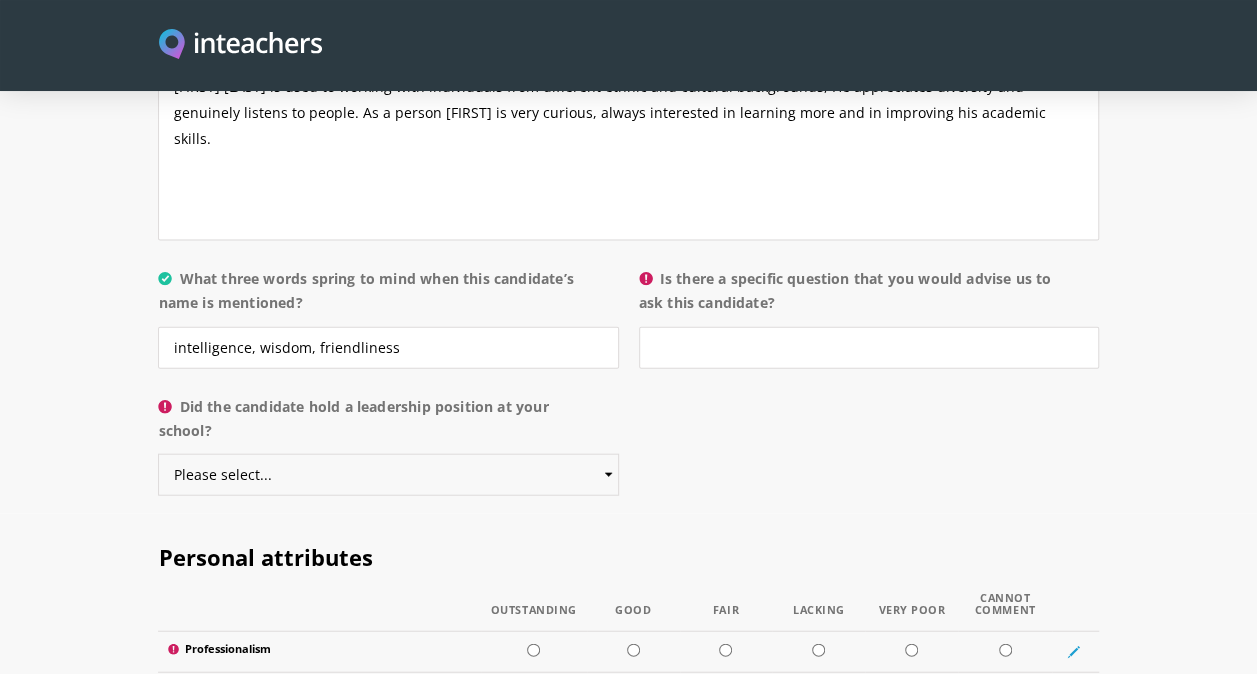 click on "Please select... Yes
No" at bounding box center (388, 475) 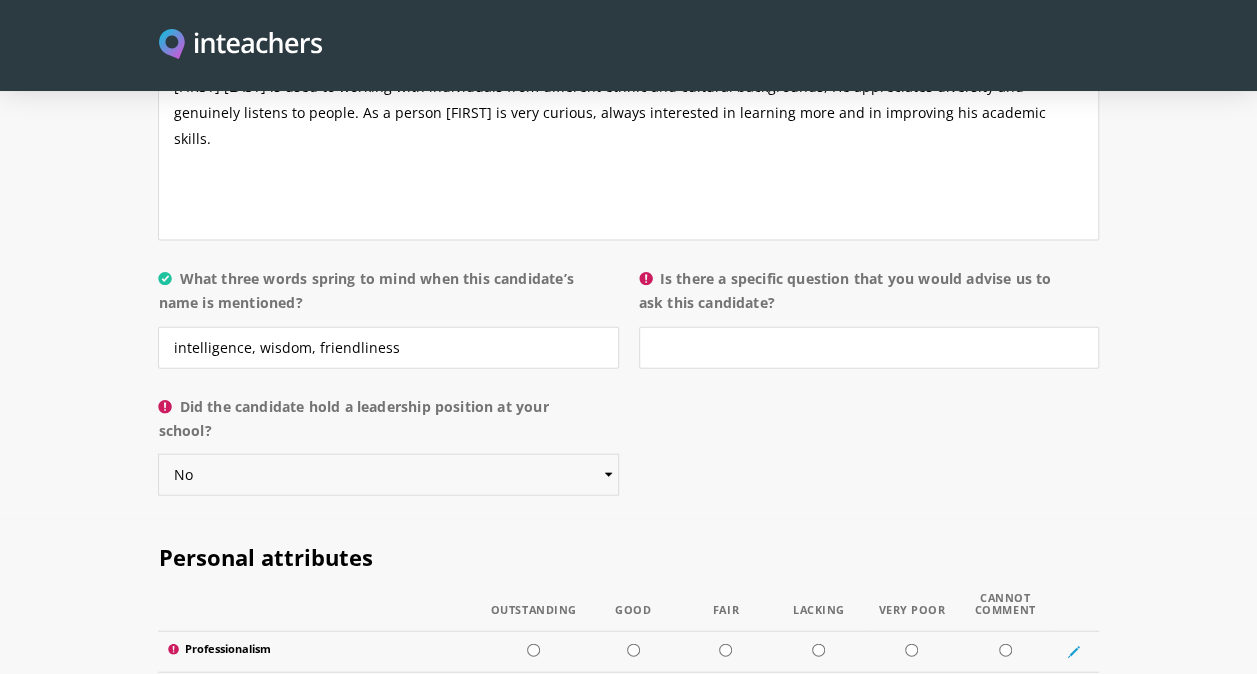 click on "Please select... Yes
No" at bounding box center (388, 475) 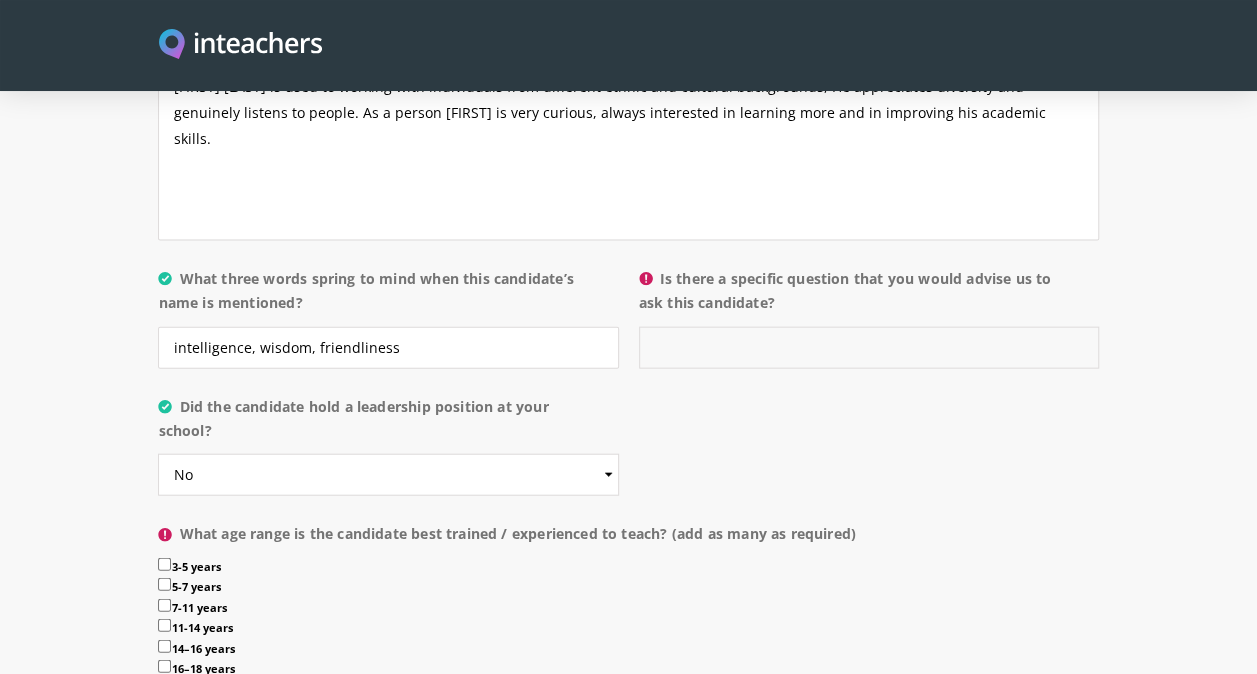 click on "Is there a specific question that you would advise us to ask this candidate?" at bounding box center (869, 348) 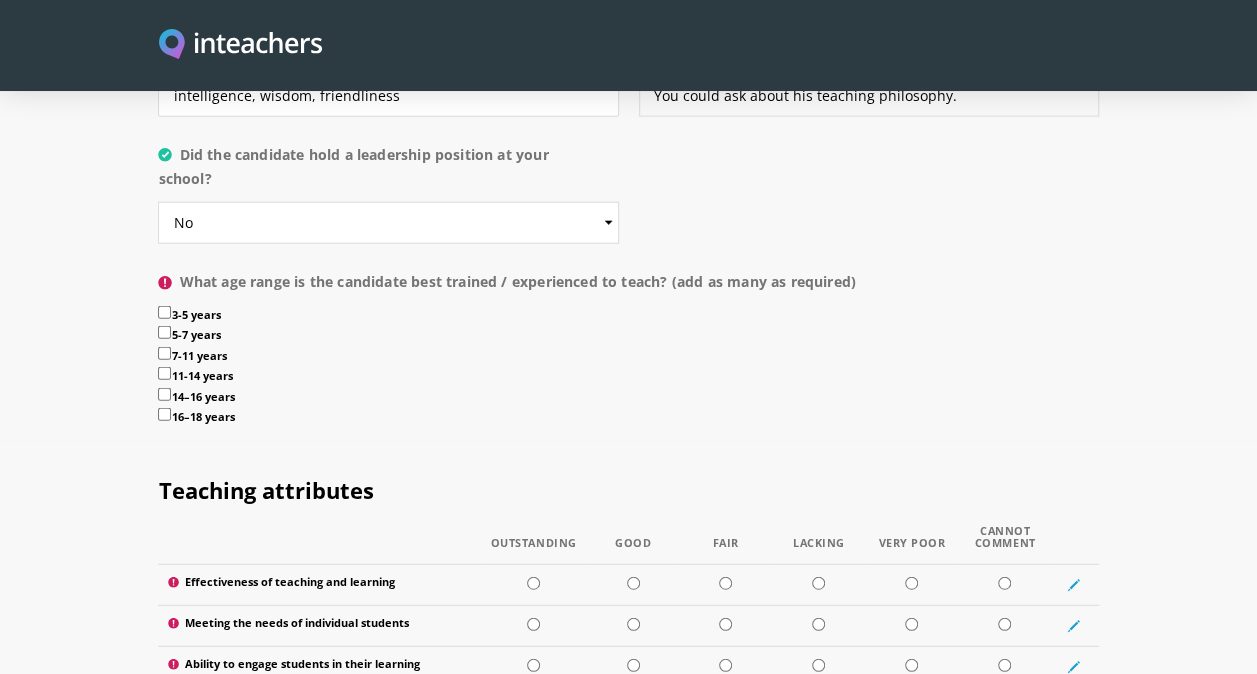 scroll, scrollTop: 2364, scrollLeft: 0, axis: vertical 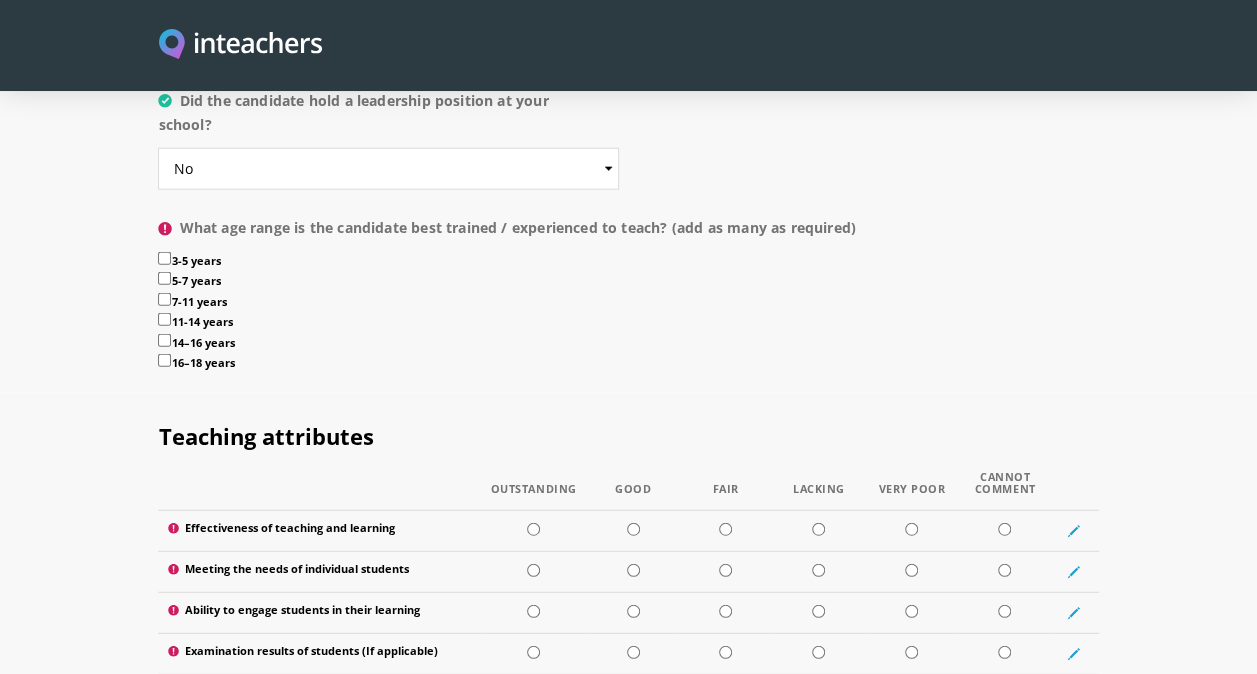 type on "You could ask about his teaching philosophy." 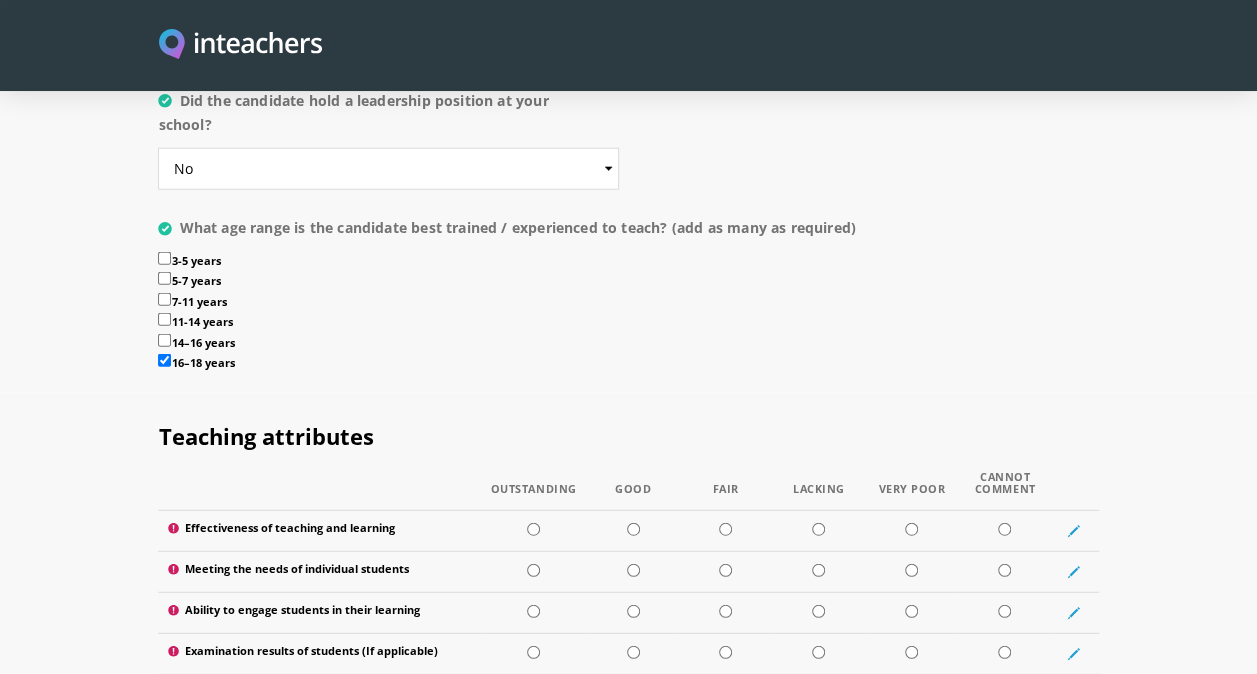 click on "14–16 years" at bounding box center [164, 340] 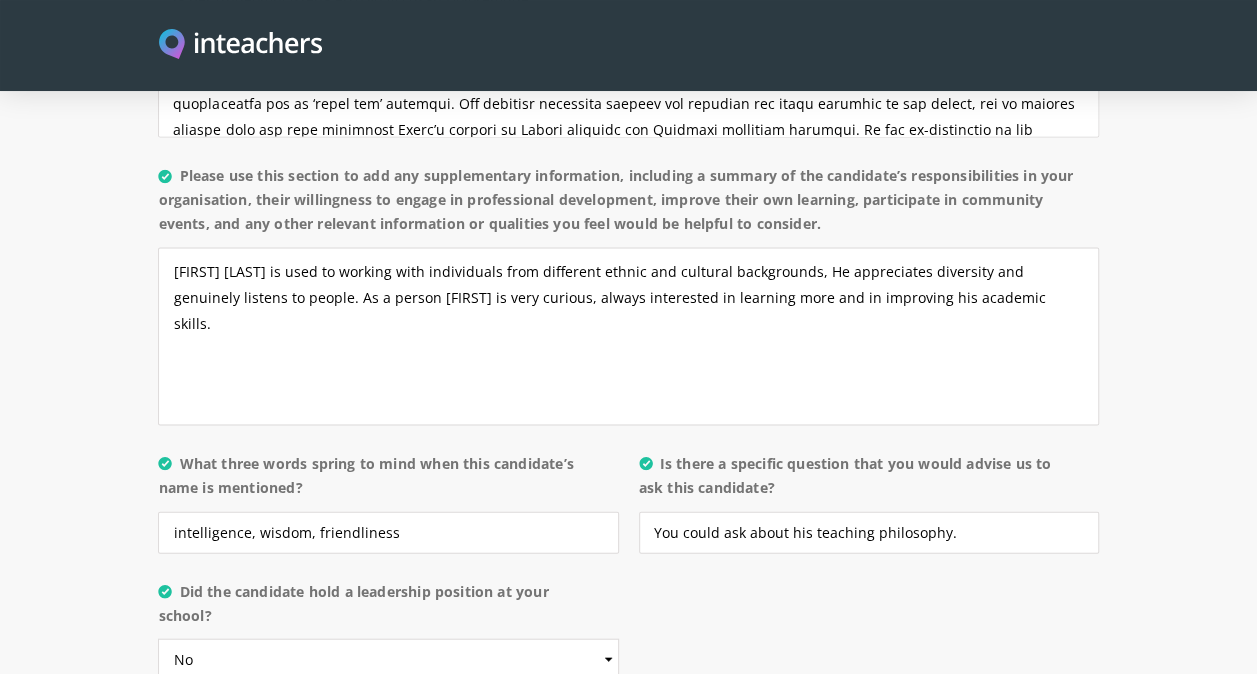 scroll, scrollTop: 1868, scrollLeft: 0, axis: vertical 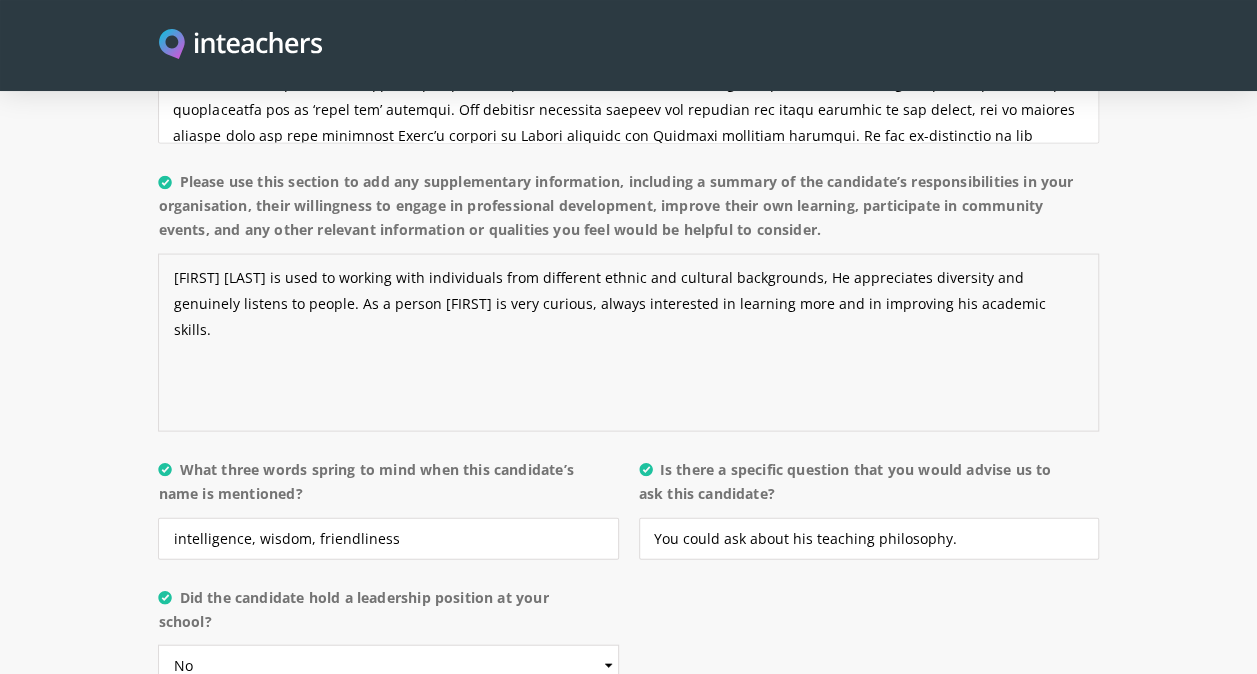 click on "[FIRST] [LAST] is used to working with individuals from different ethnic and cultural backgrounds, He appreciates diversity and genuinely listens to people. As a person [FIRST] is very curious, always interested in learning more and in improving his academic skills." at bounding box center [628, 342] 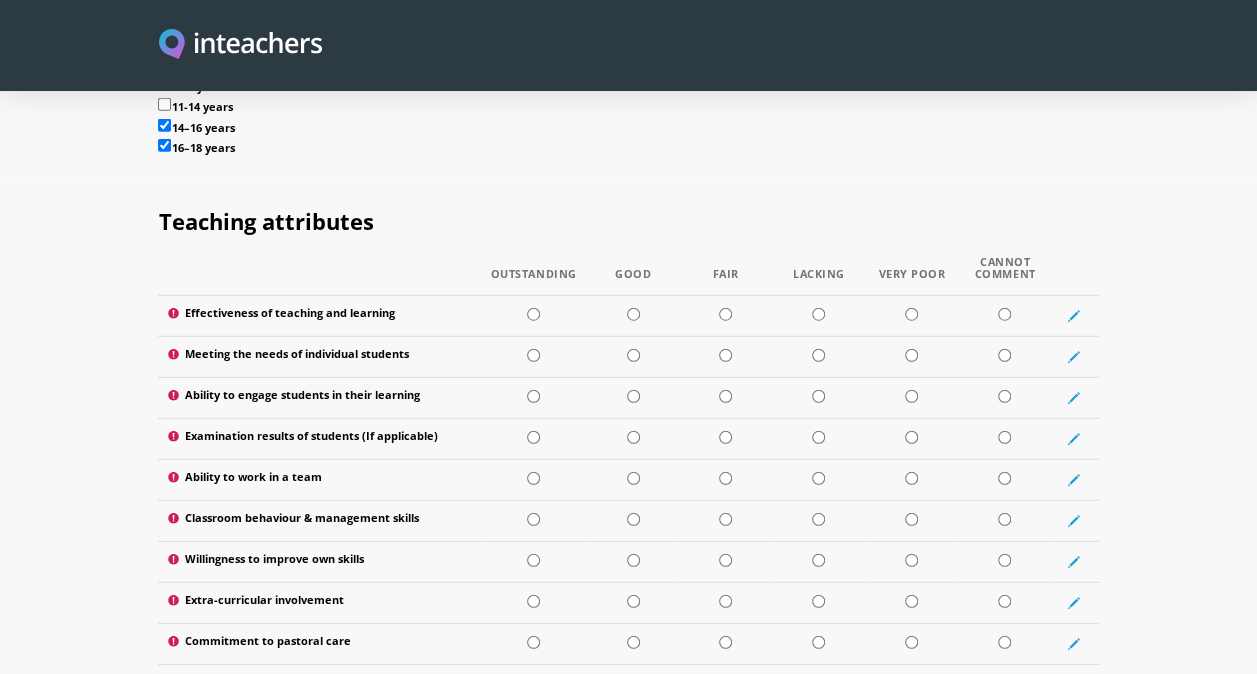 scroll, scrollTop: 2567, scrollLeft: 0, axis: vertical 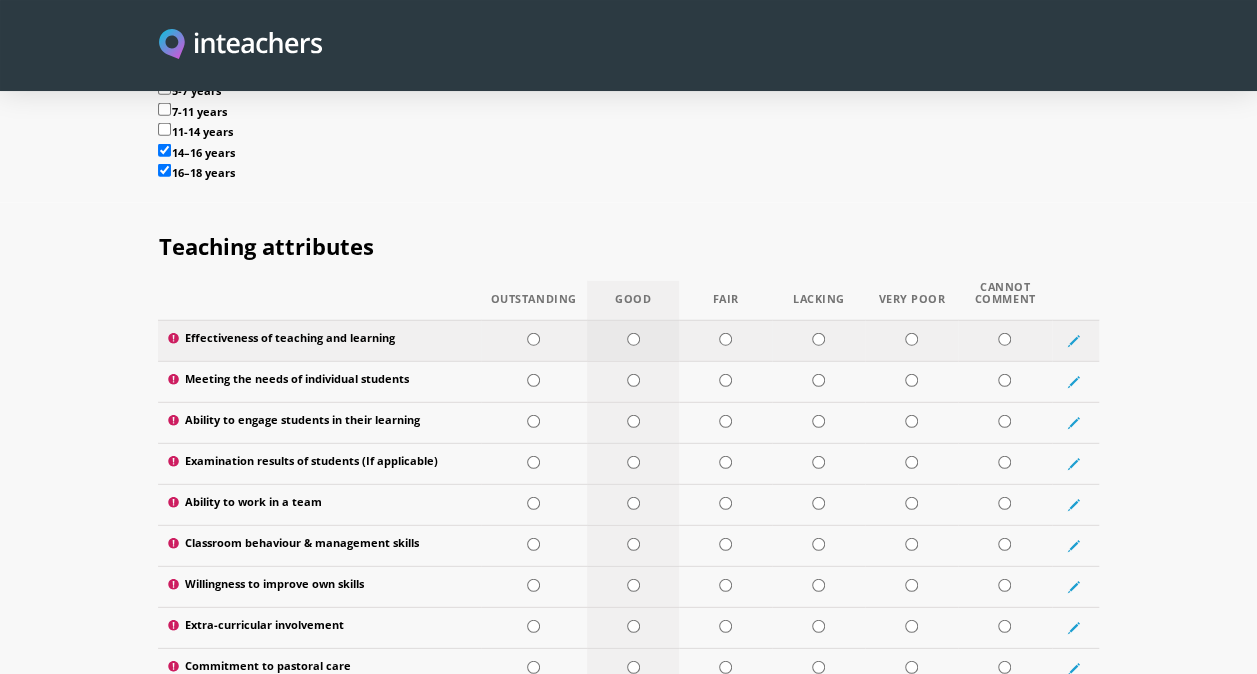 type on "[FIRST] [LAST] is used to working with individuals from different ethnic and cultural backgrounds, He appreciates diversity and genuinely listens to people. As a person [FIRST] is very curious, always interested in learning more and in improving his teaching and academic skills." 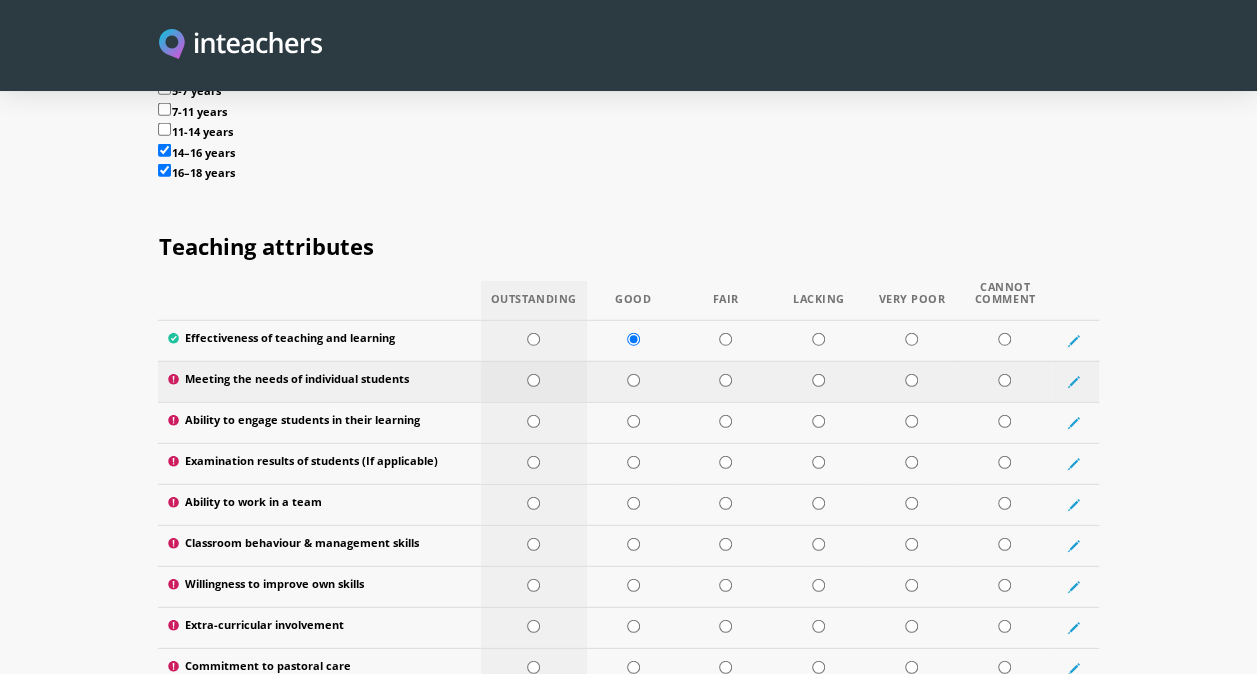 click at bounding box center (533, 380) 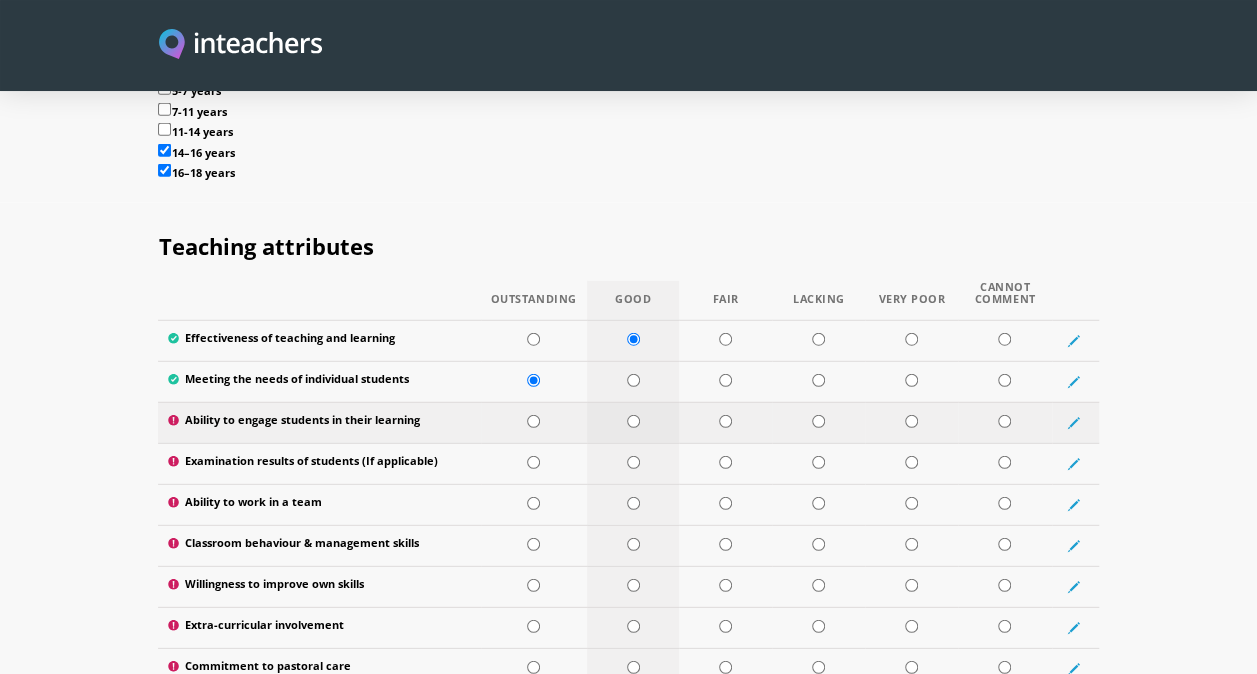click at bounding box center [633, 421] 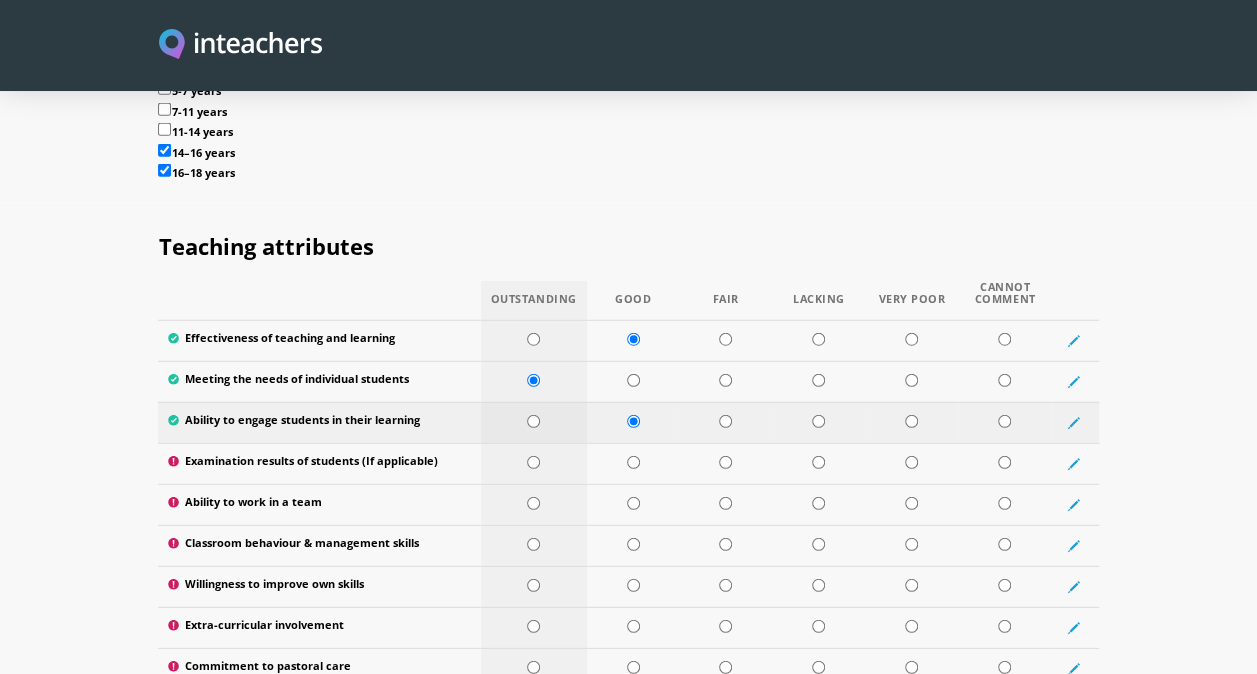 click at bounding box center (533, 421) 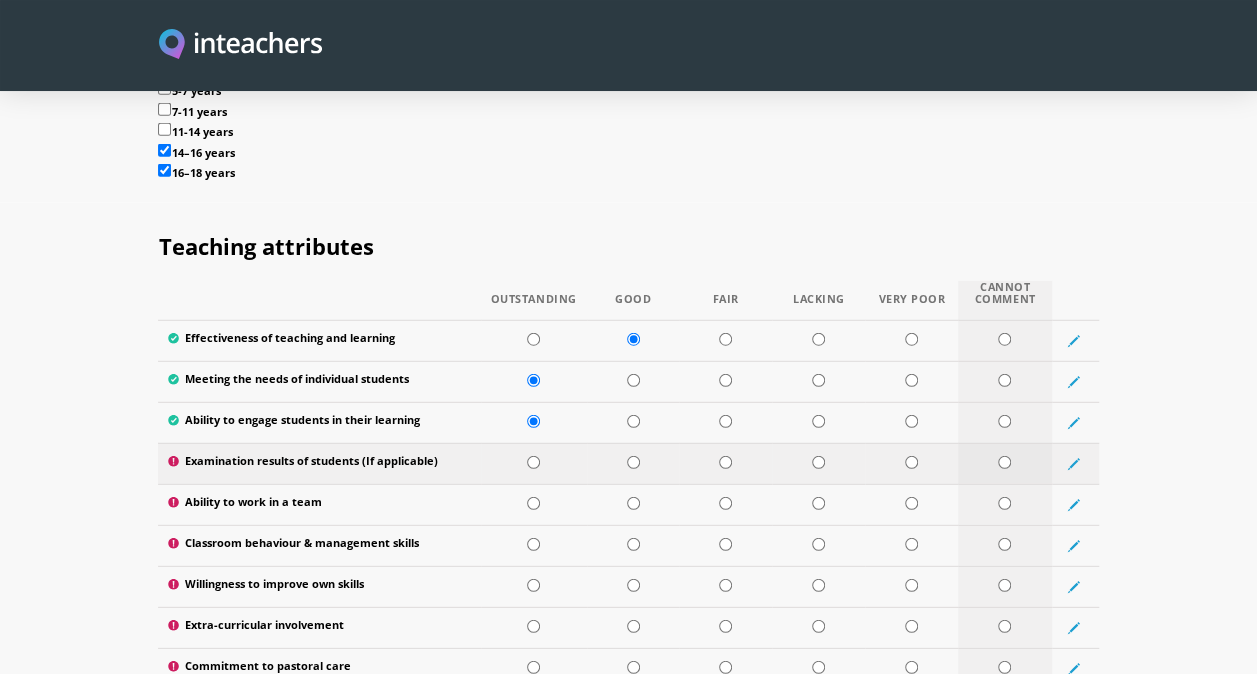 click at bounding box center [1004, 462] 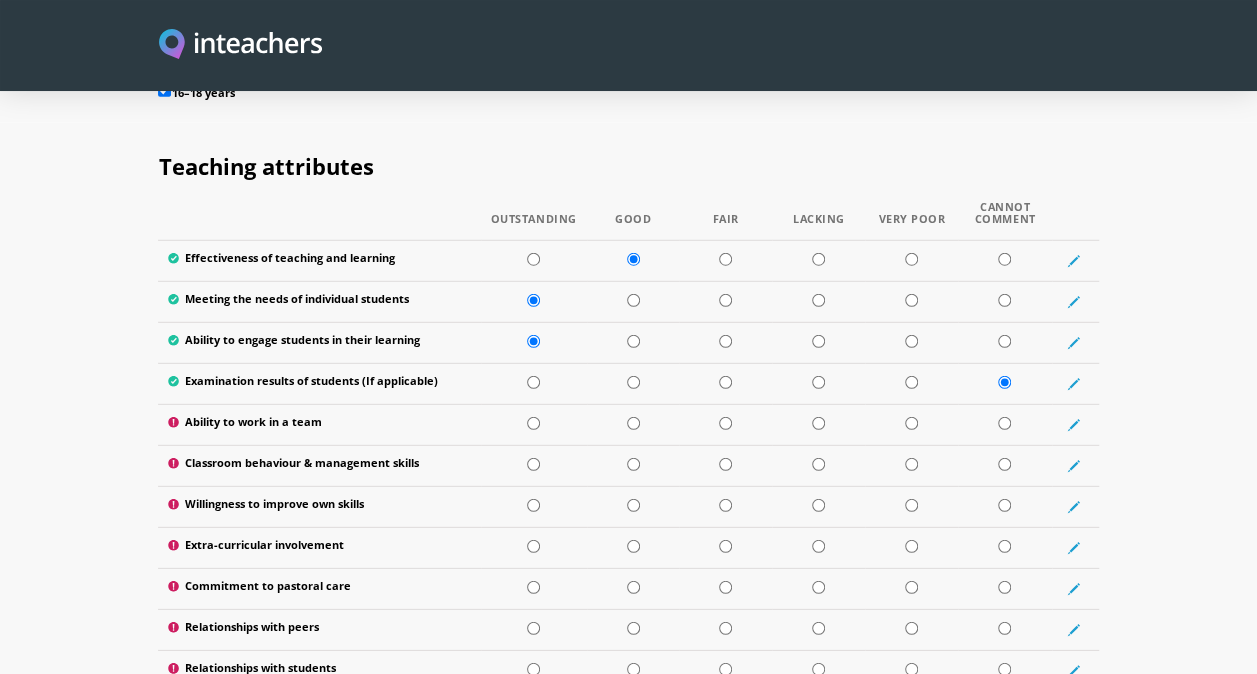scroll, scrollTop: 2726, scrollLeft: 0, axis: vertical 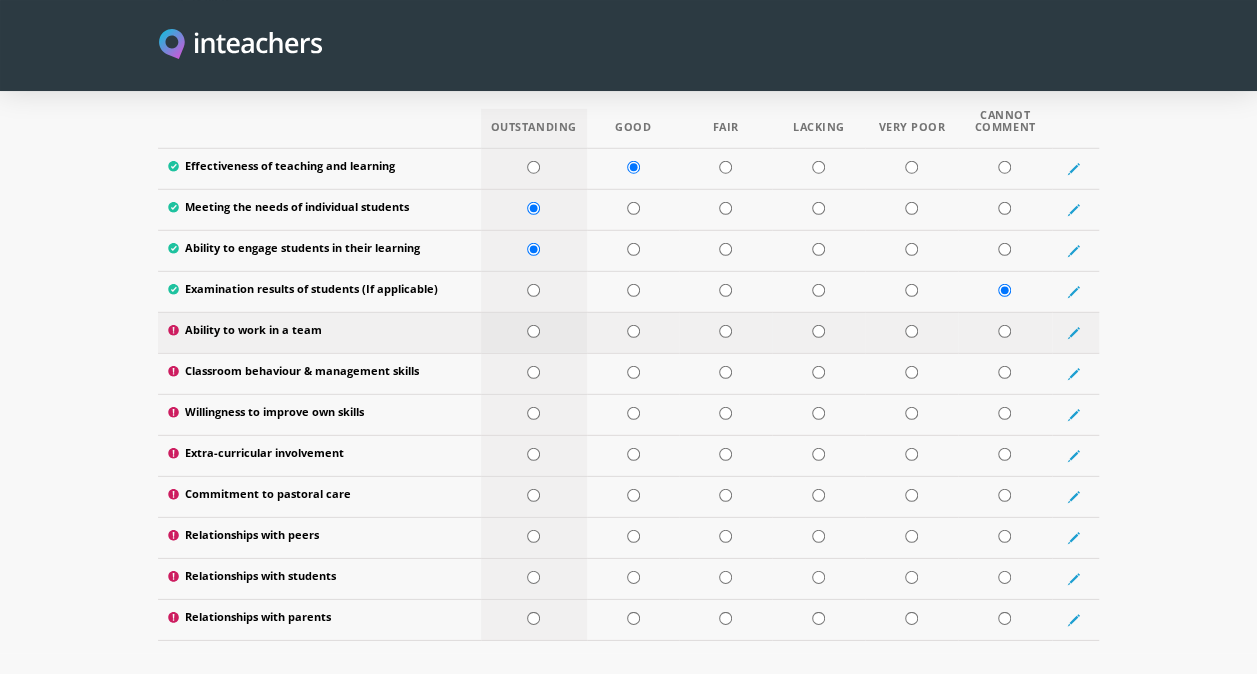 click at bounding box center [533, 331] 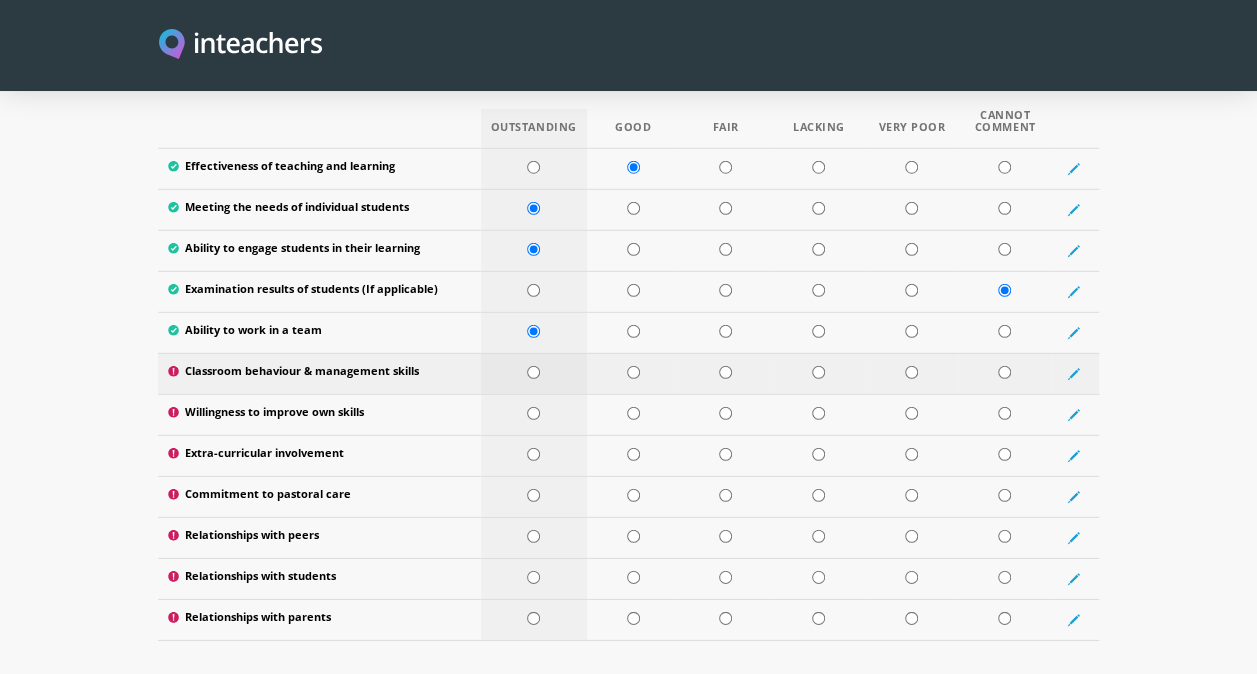 click at bounding box center [533, 372] 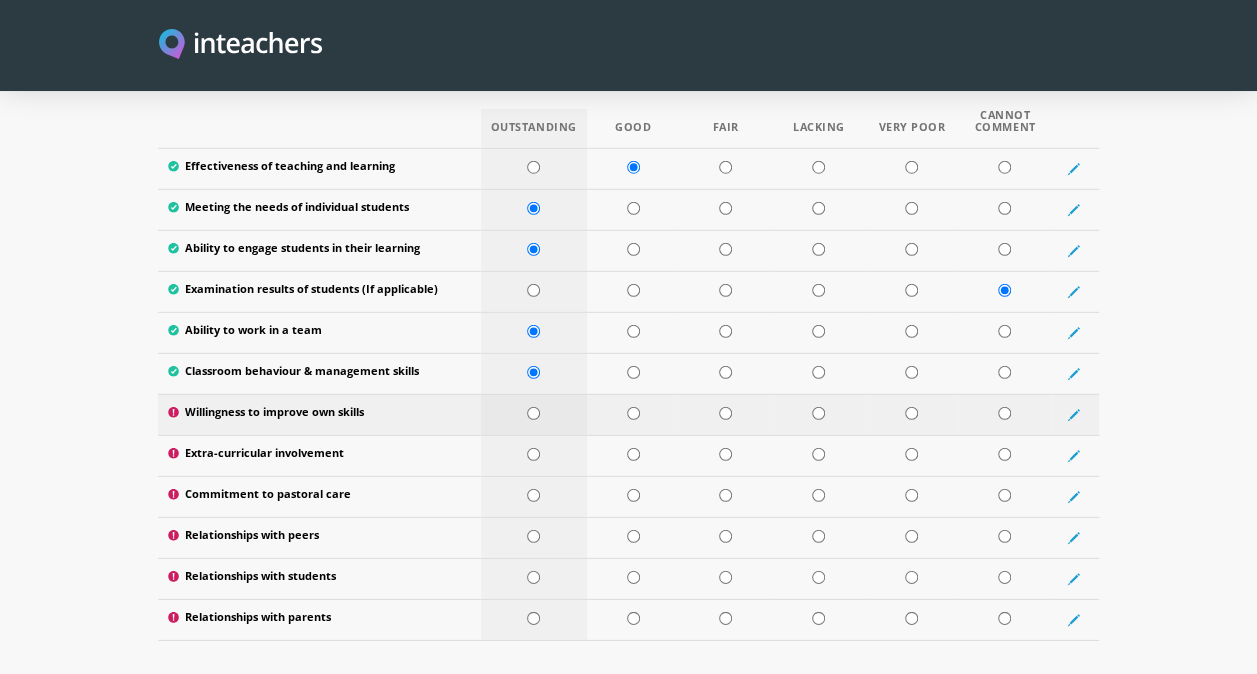 click at bounding box center (533, 413) 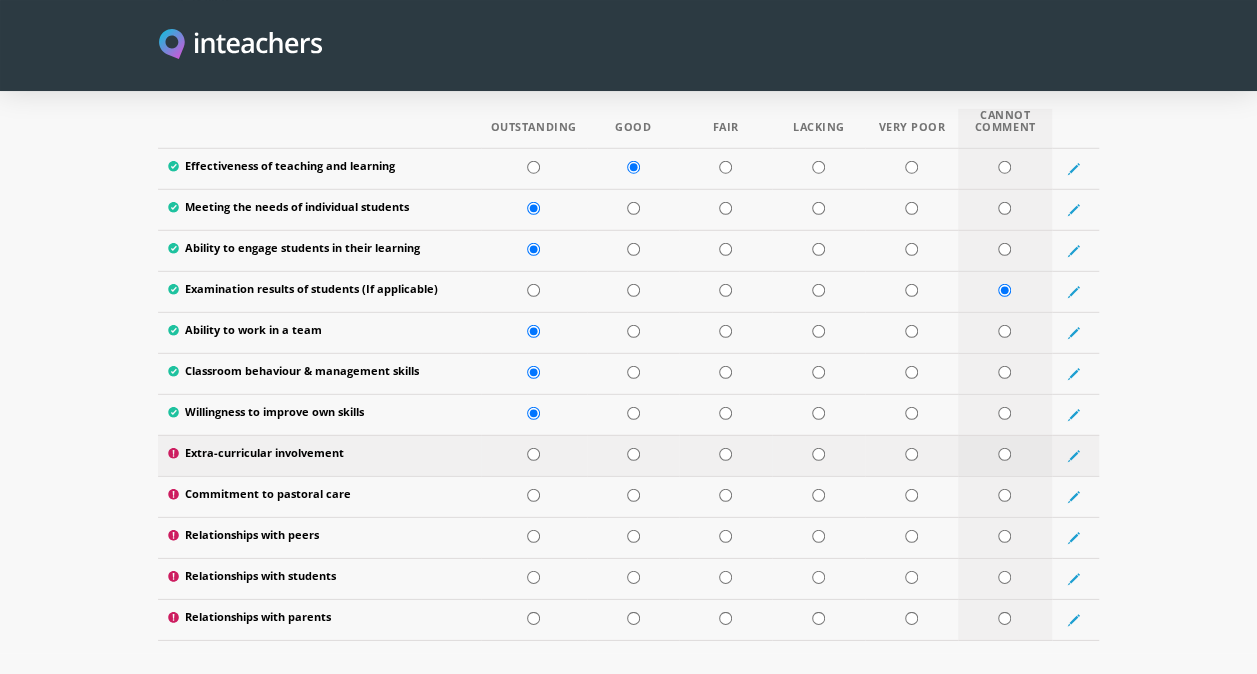 click at bounding box center (1005, 455) 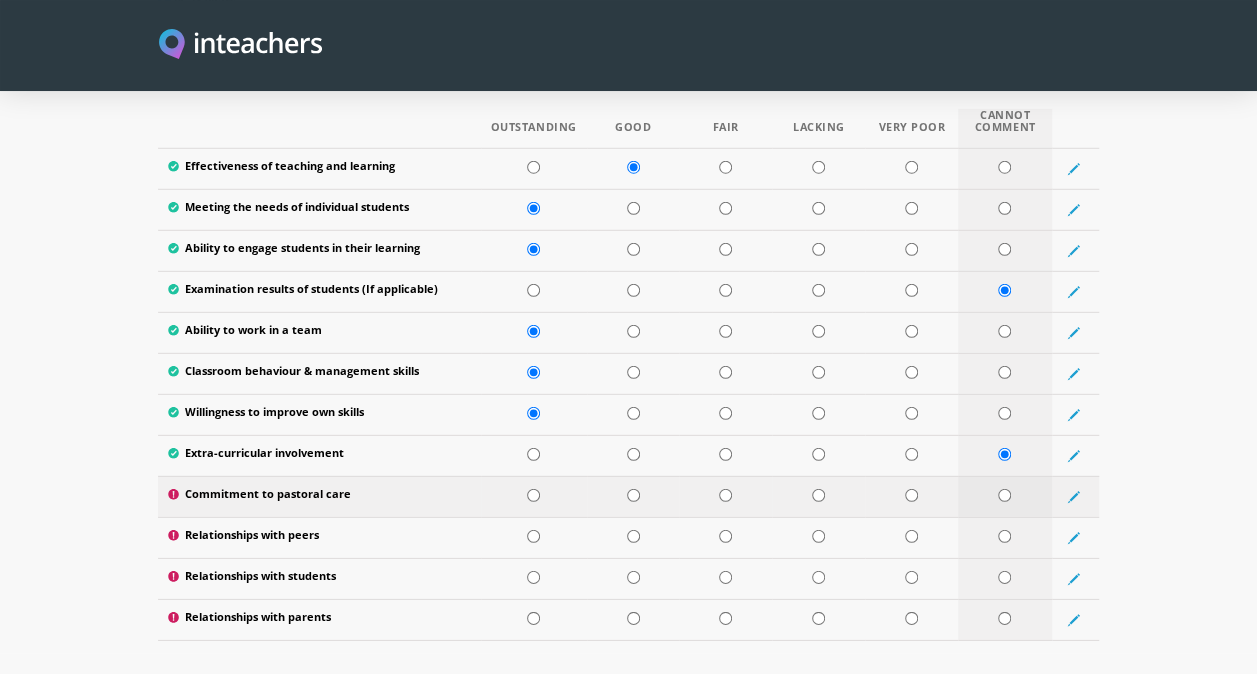 click at bounding box center (1005, 496) 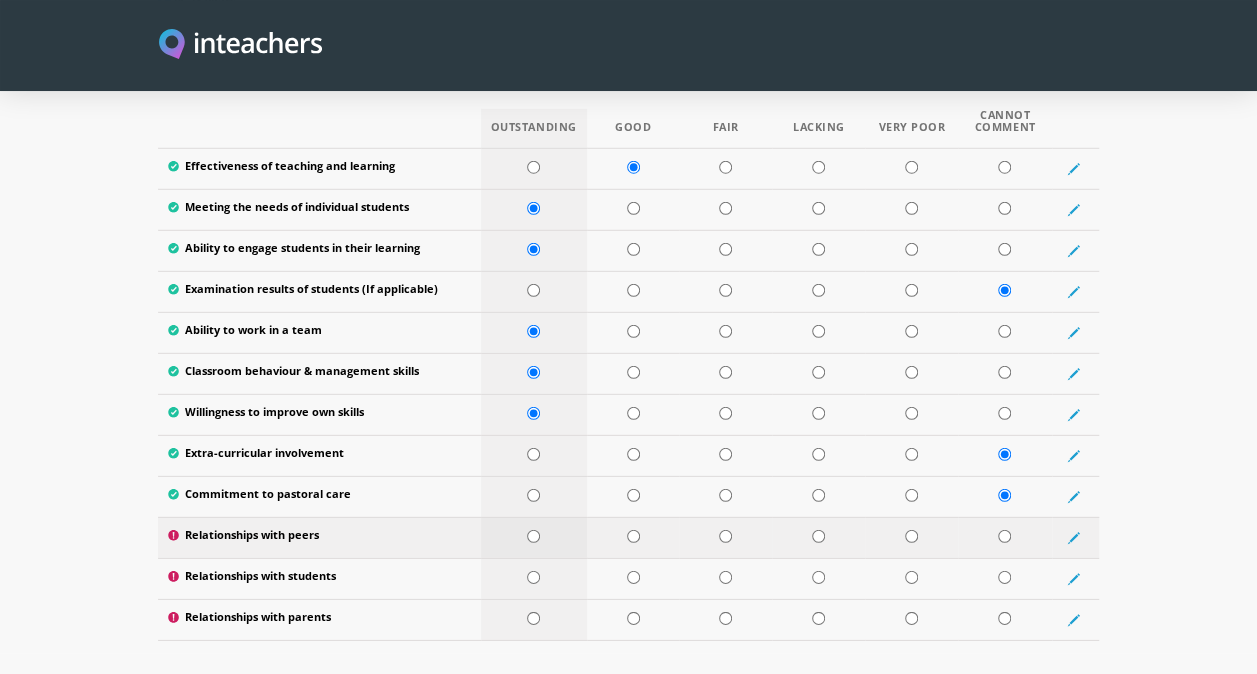 click at bounding box center (533, 536) 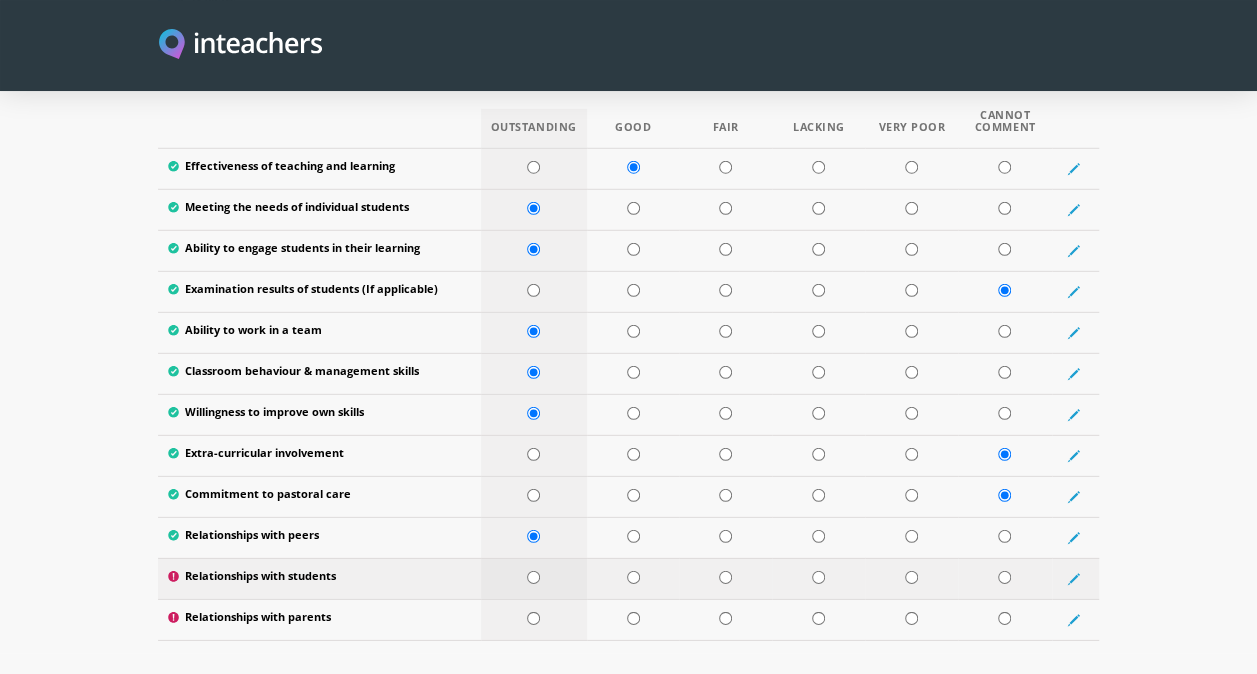 click at bounding box center [533, 577] 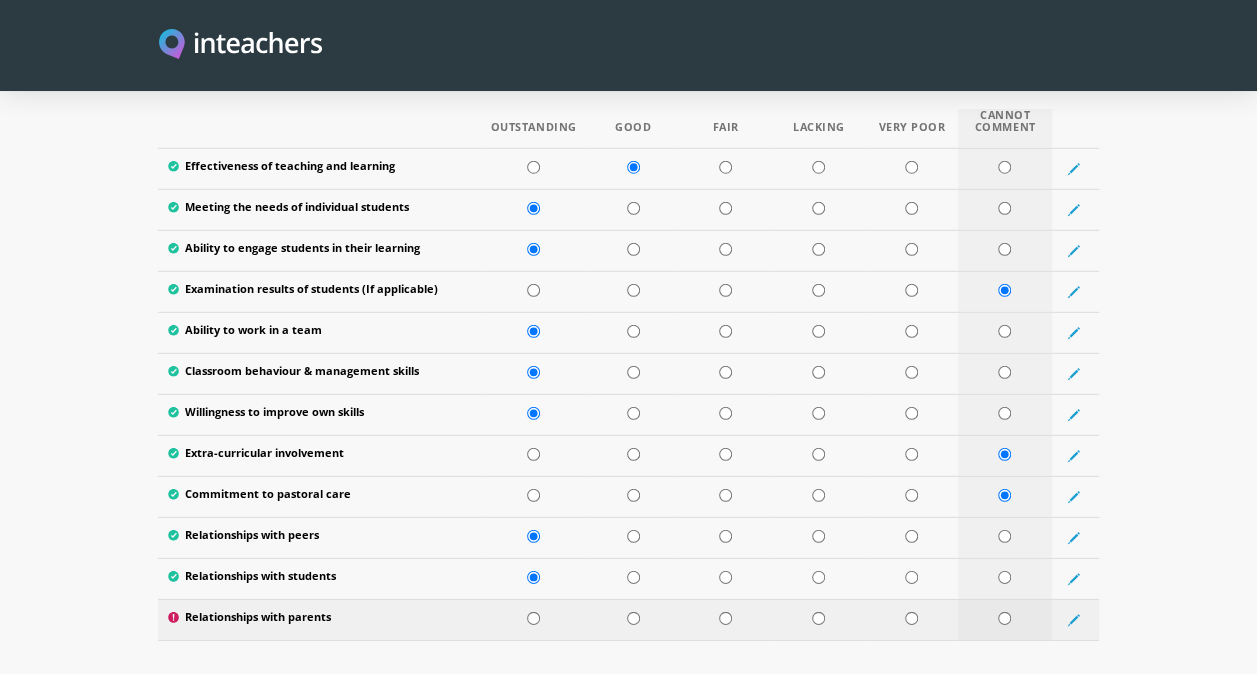 click at bounding box center (1005, 619) 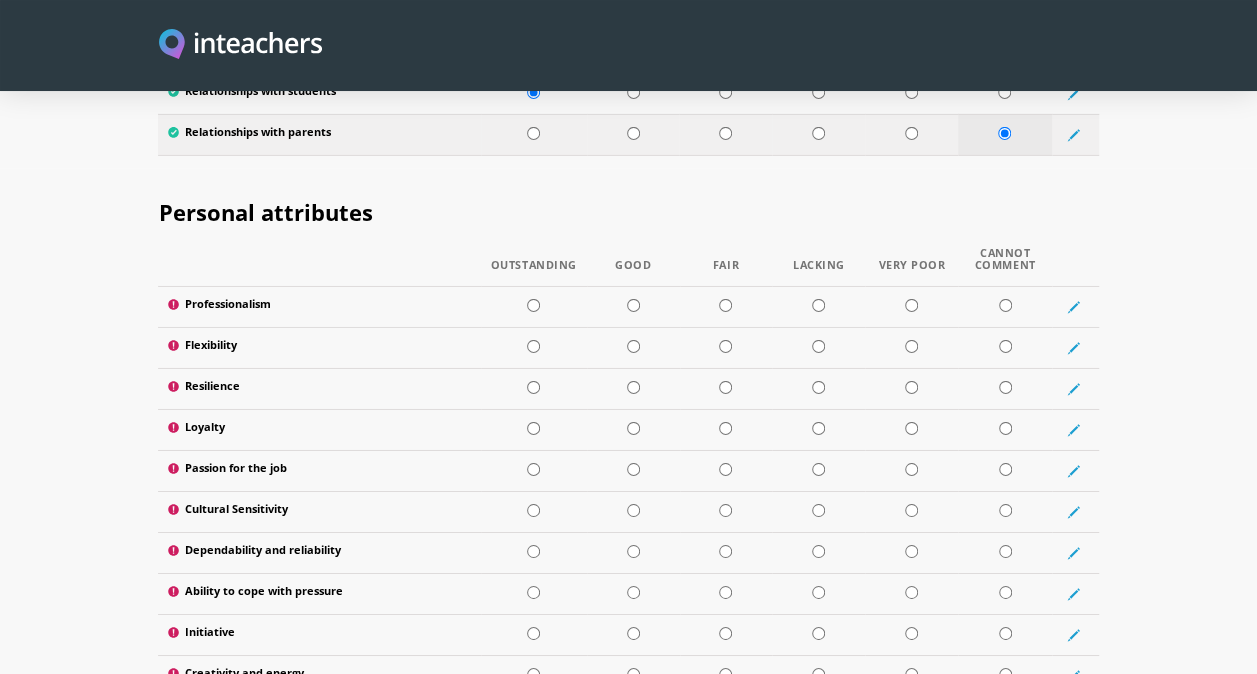 scroll, scrollTop: 3223, scrollLeft: 0, axis: vertical 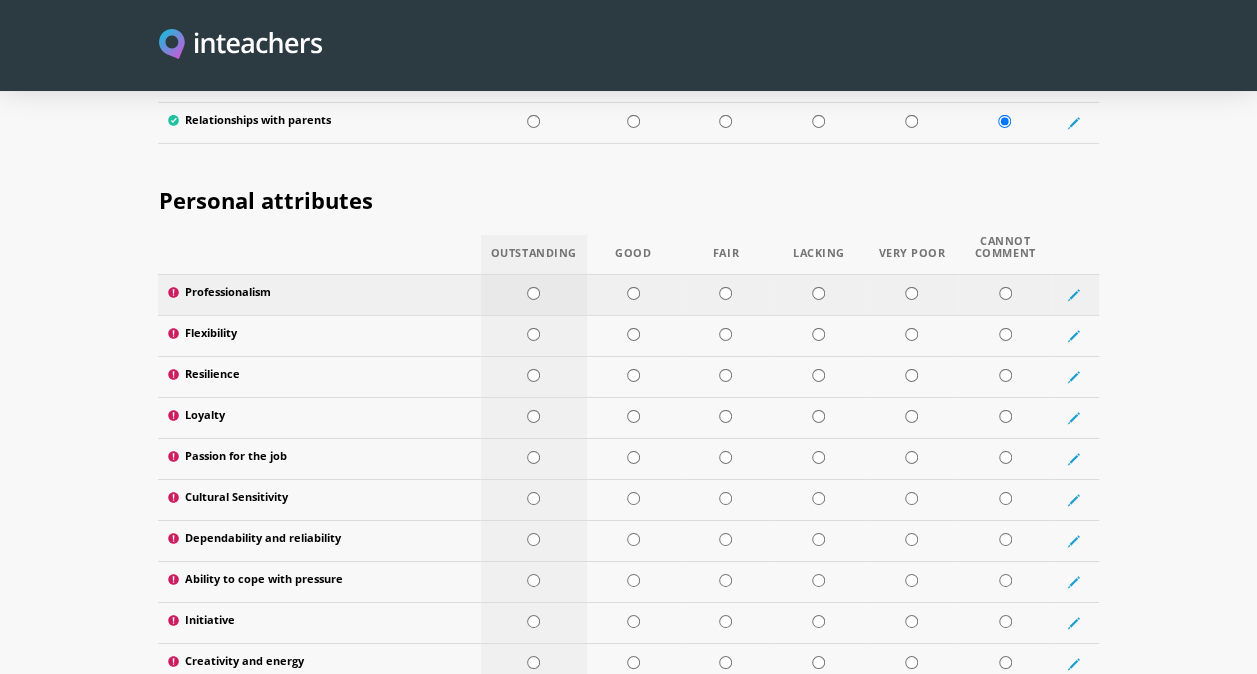 click at bounding box center (533, 293) 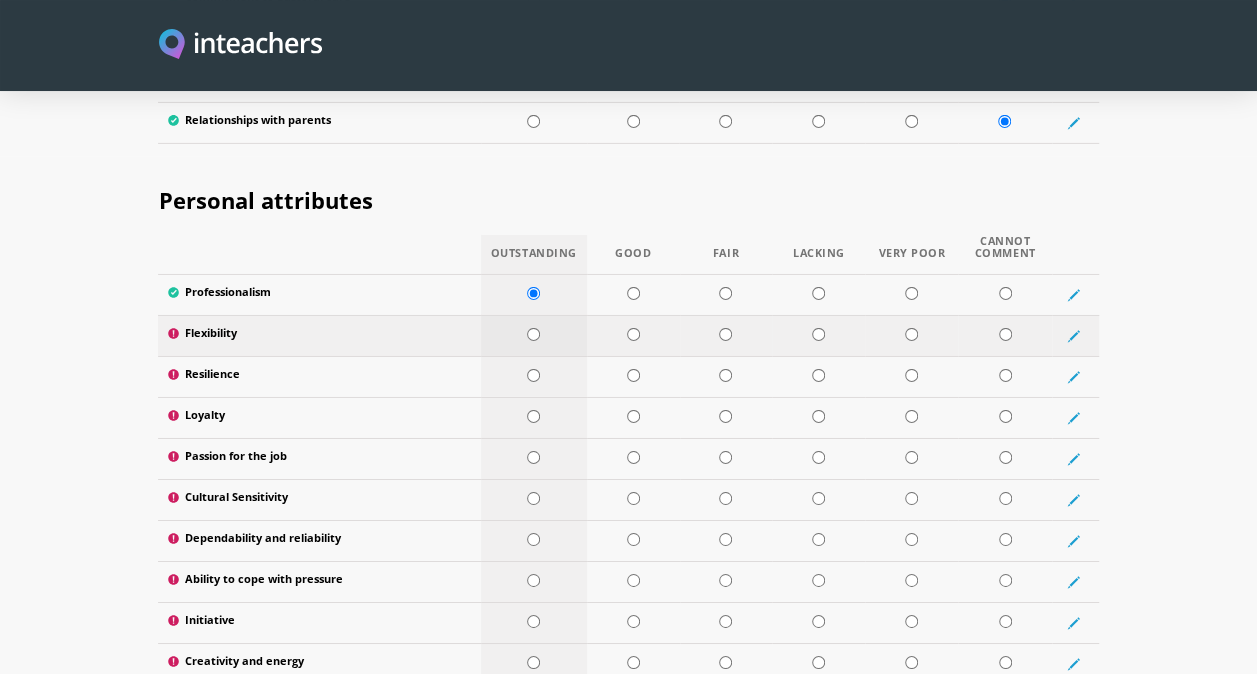 click at bounding box center (533, 334) 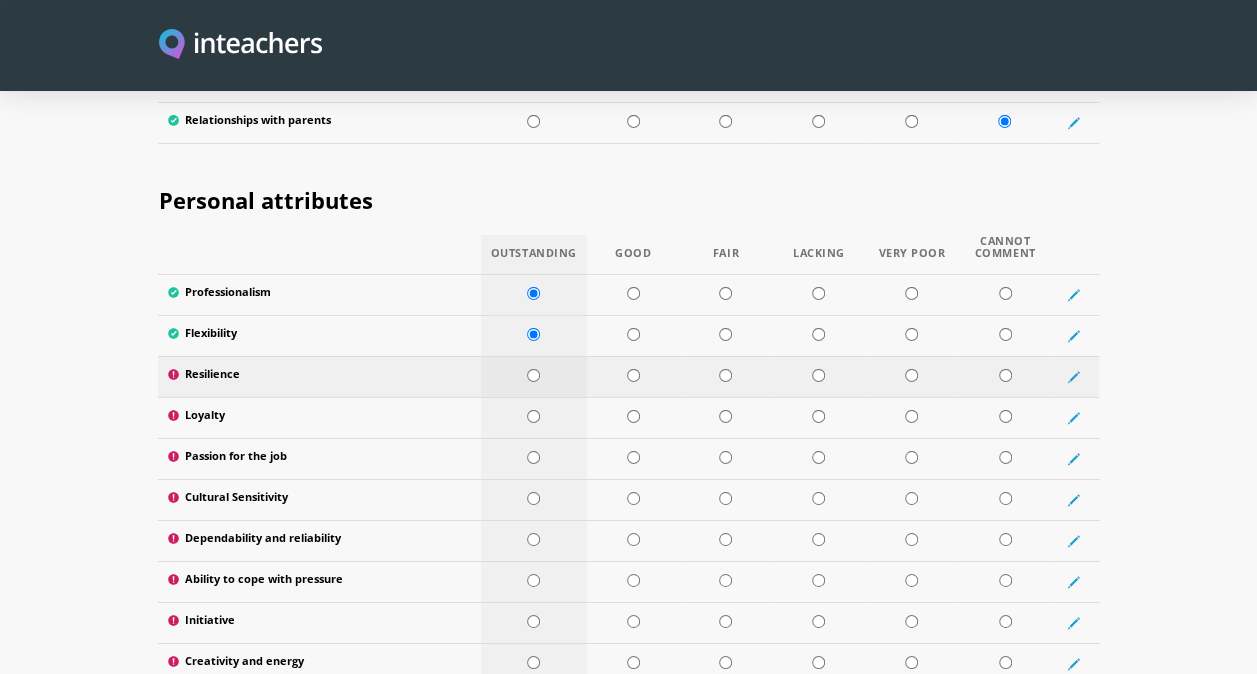 click at bounding box center [533, 375] 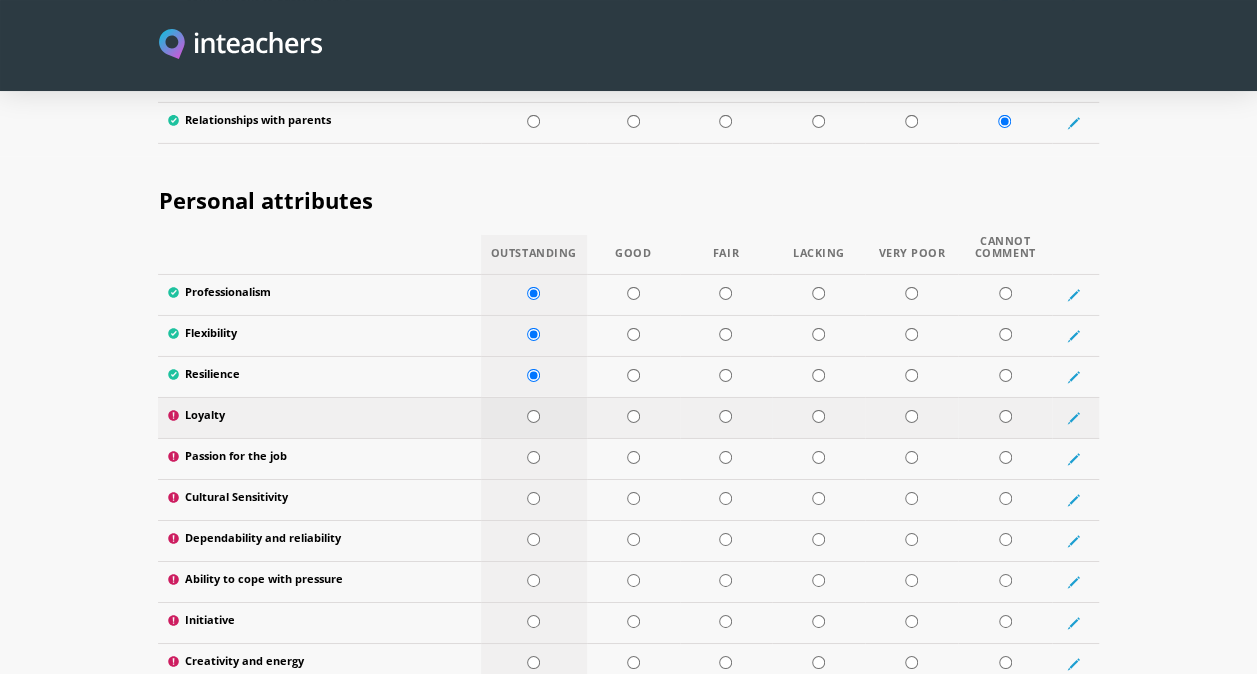 click at bounding box center (533, 416) 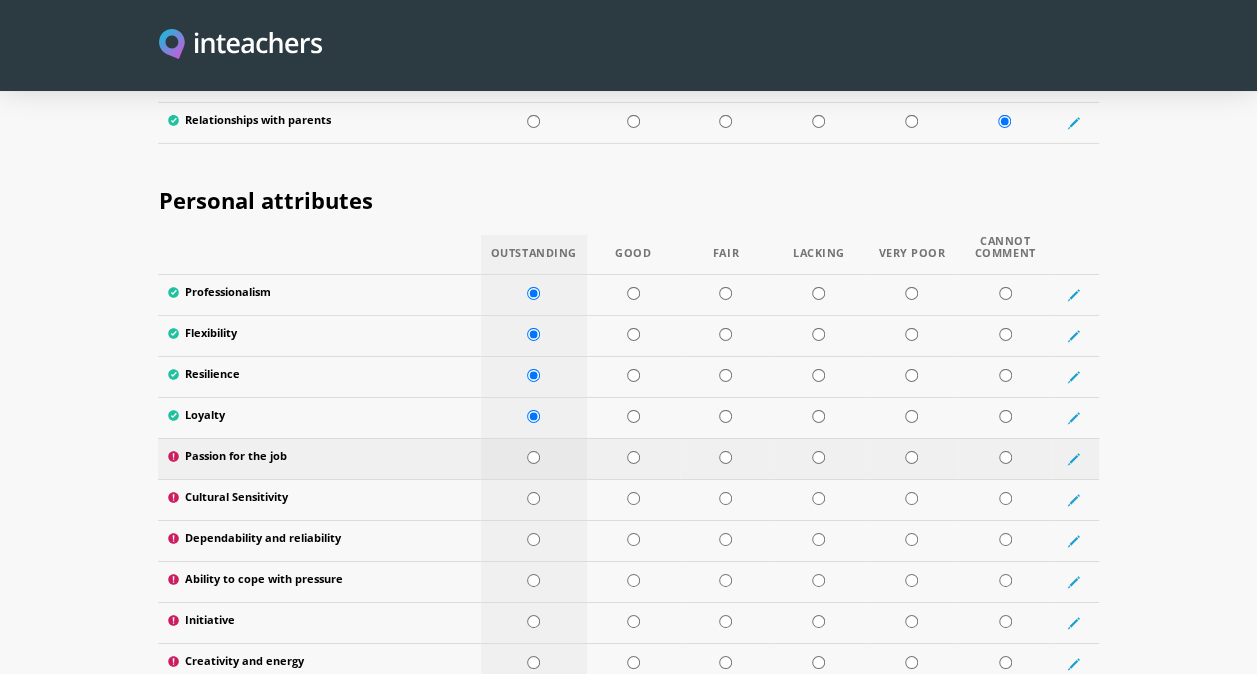click at bounding box center [533, 457] 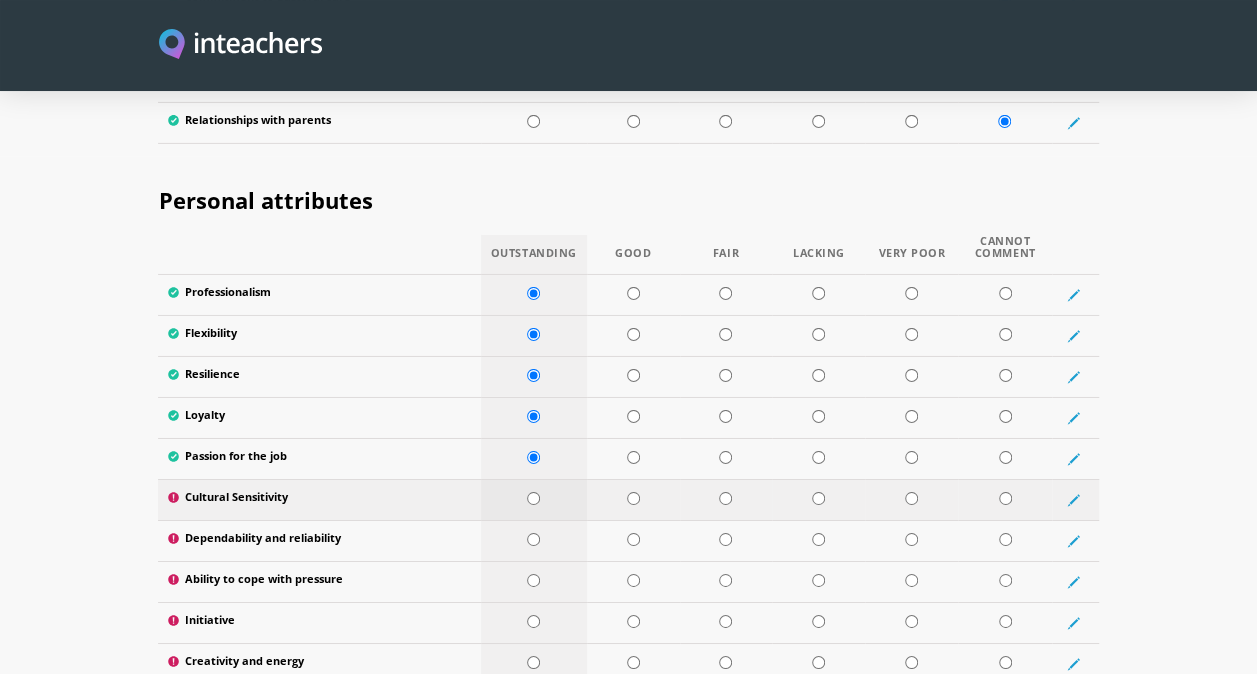 click at bounding box center [533, 498] 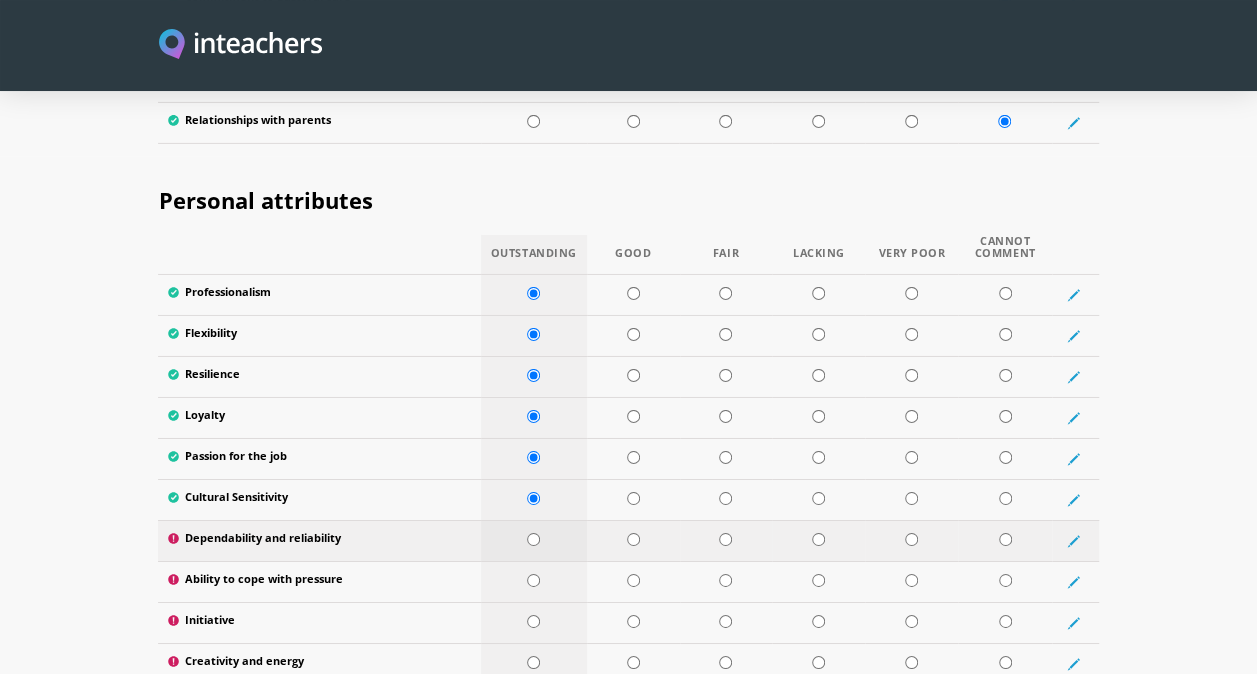 click at bounding box center (533, 539) 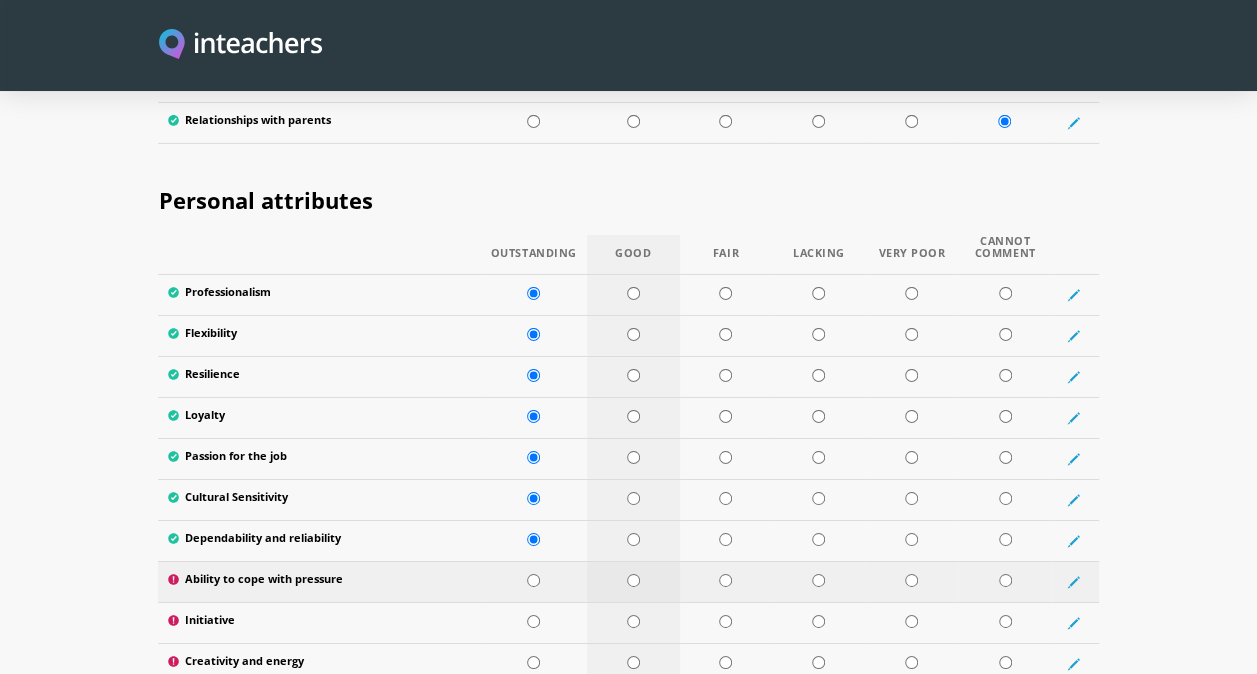 click at bounding box center (633, 580) 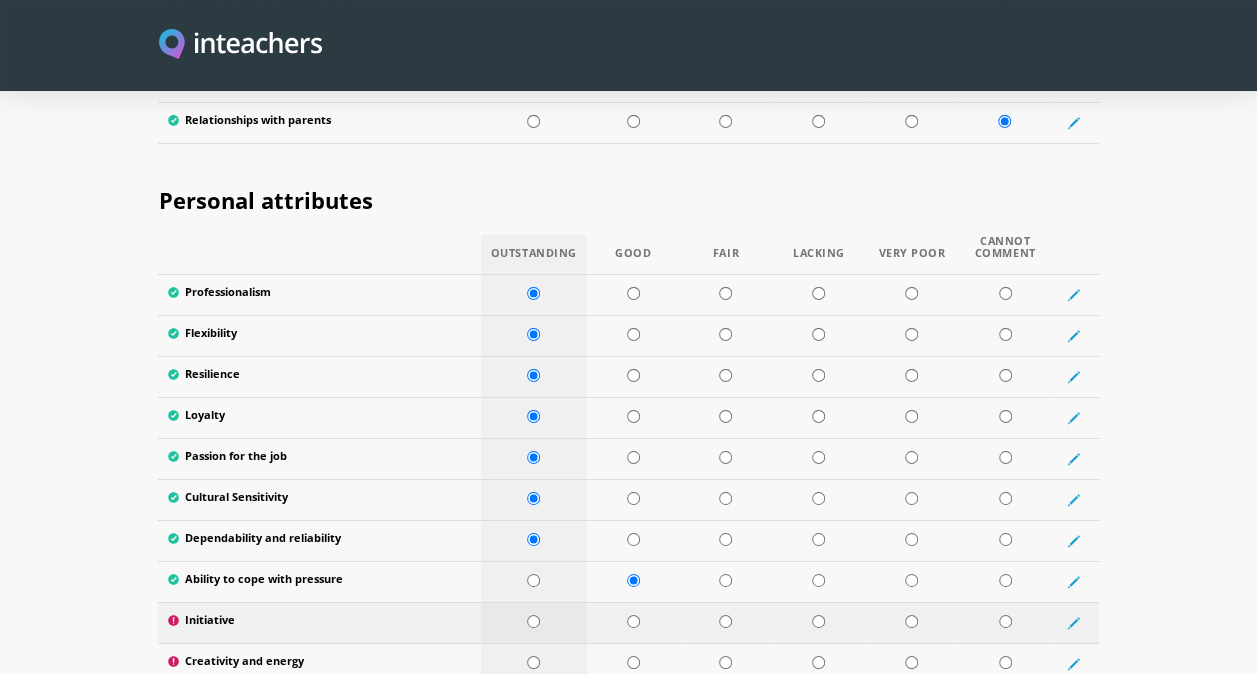 click at bounding box center [533, 621] 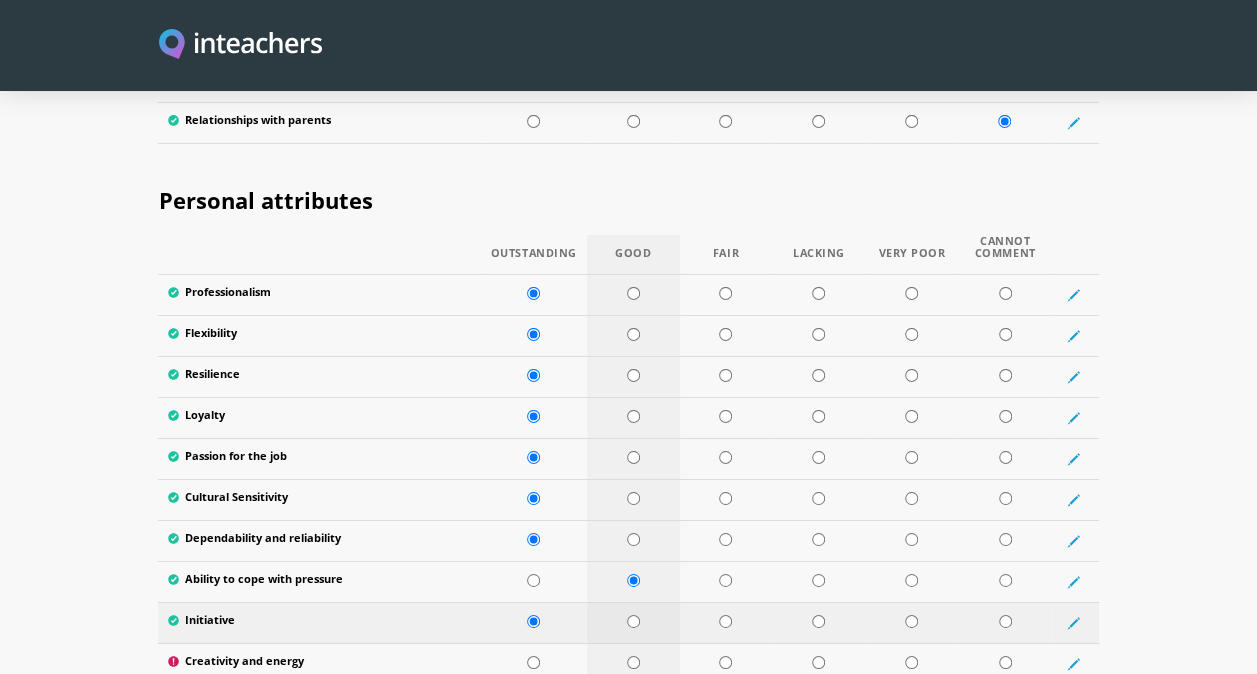 click at bounding box center (633, 621) 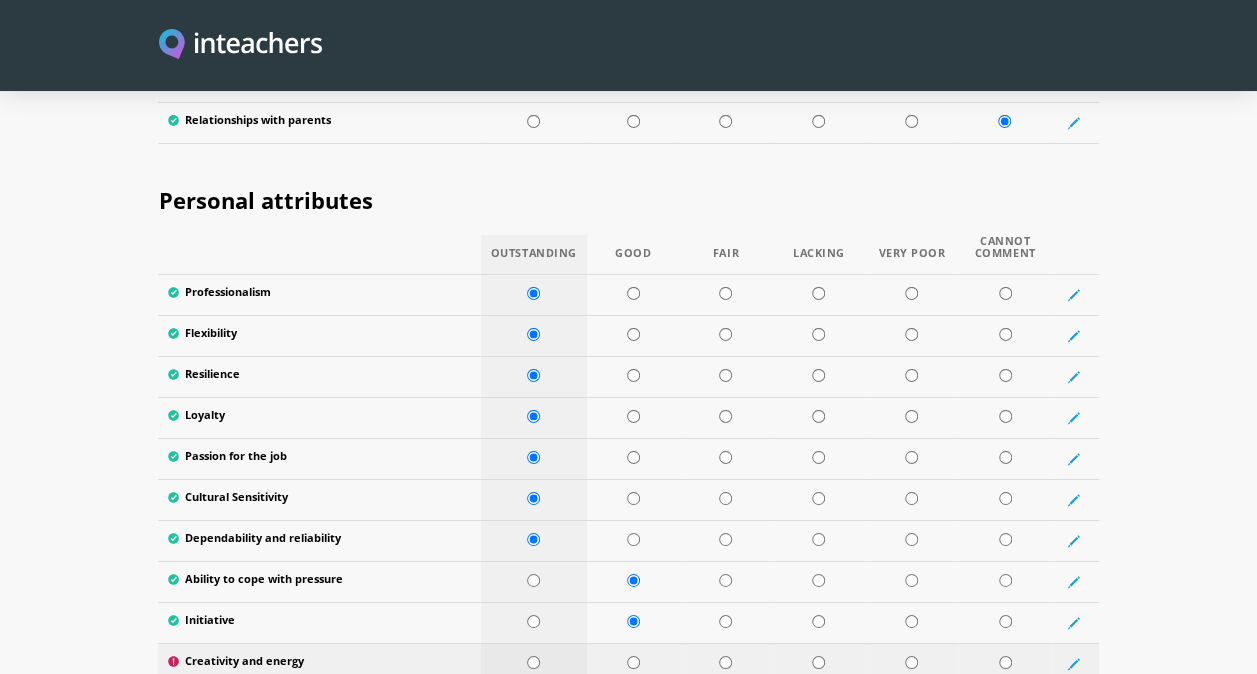 click at bounding box center [533, 662] 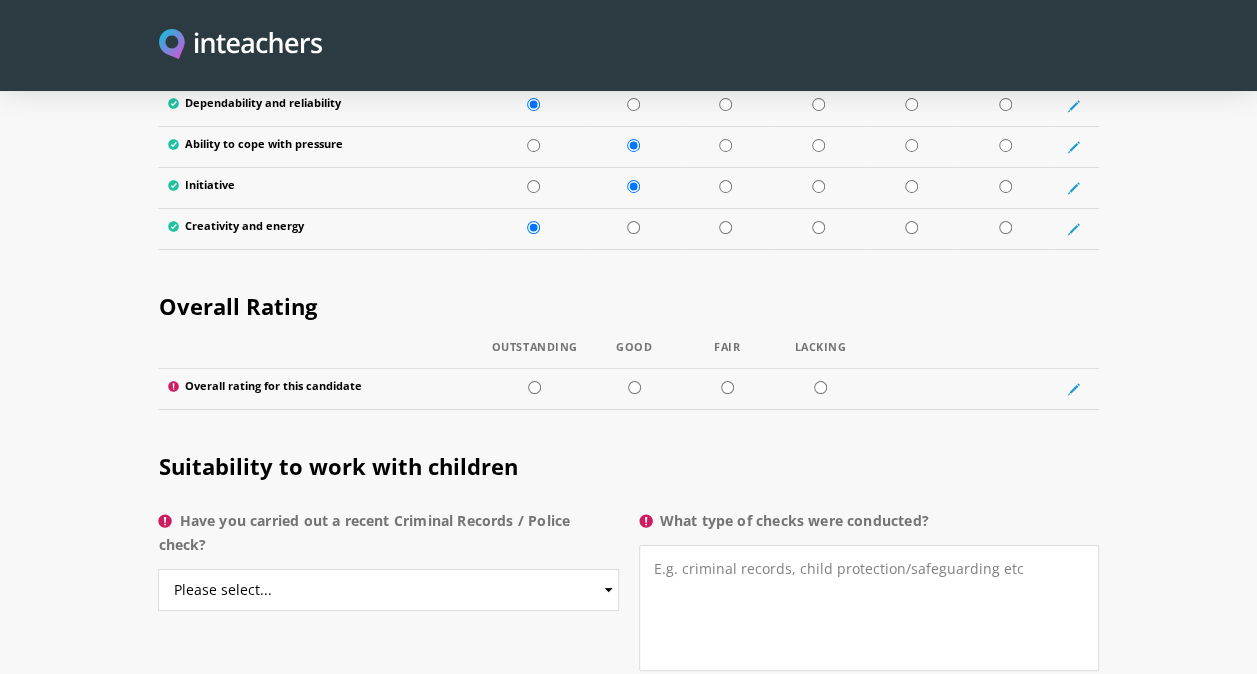 scroll, scrollTop: 3664, scrollLeft: 0, axis: vertical 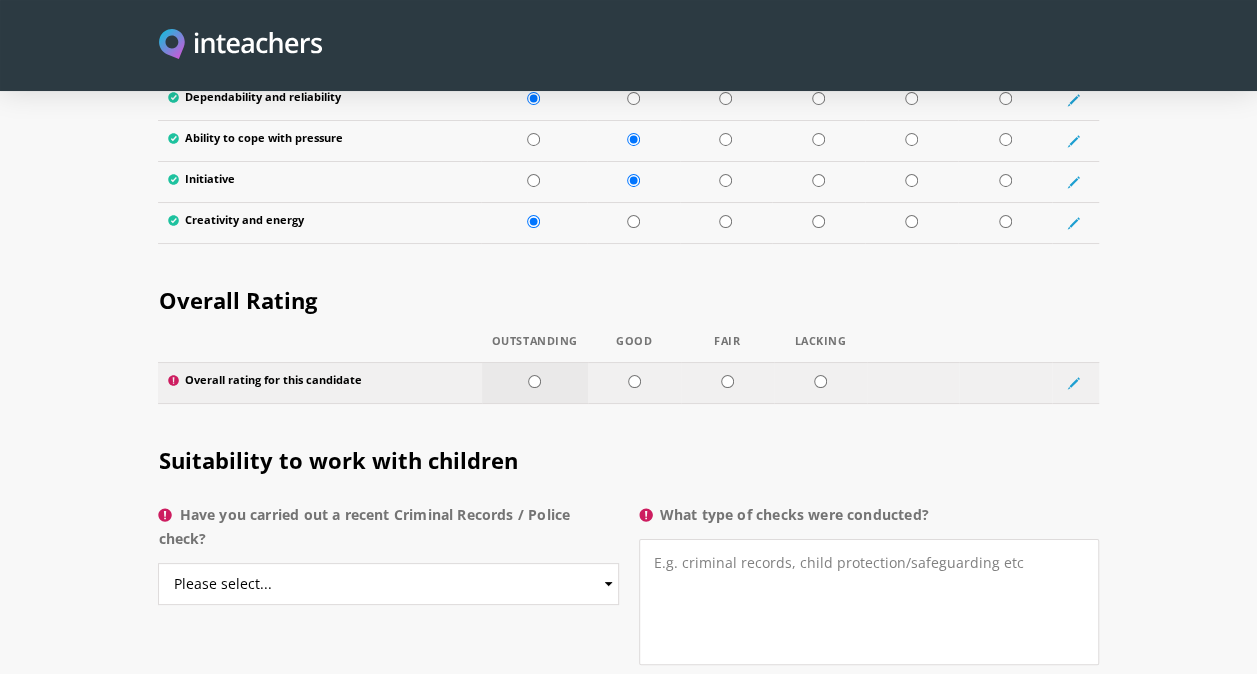 click at bounding box center [534, 381] 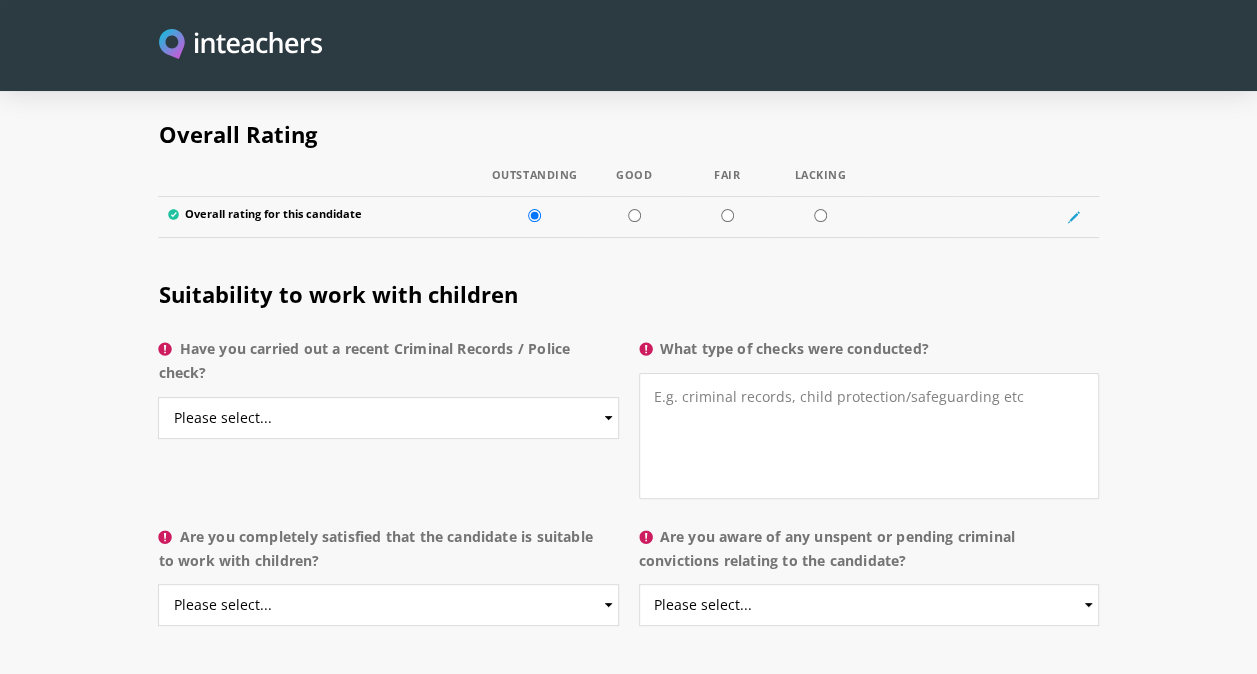 scroll, scrollTop: 3836, scrollLeft: 0, axis: vertical 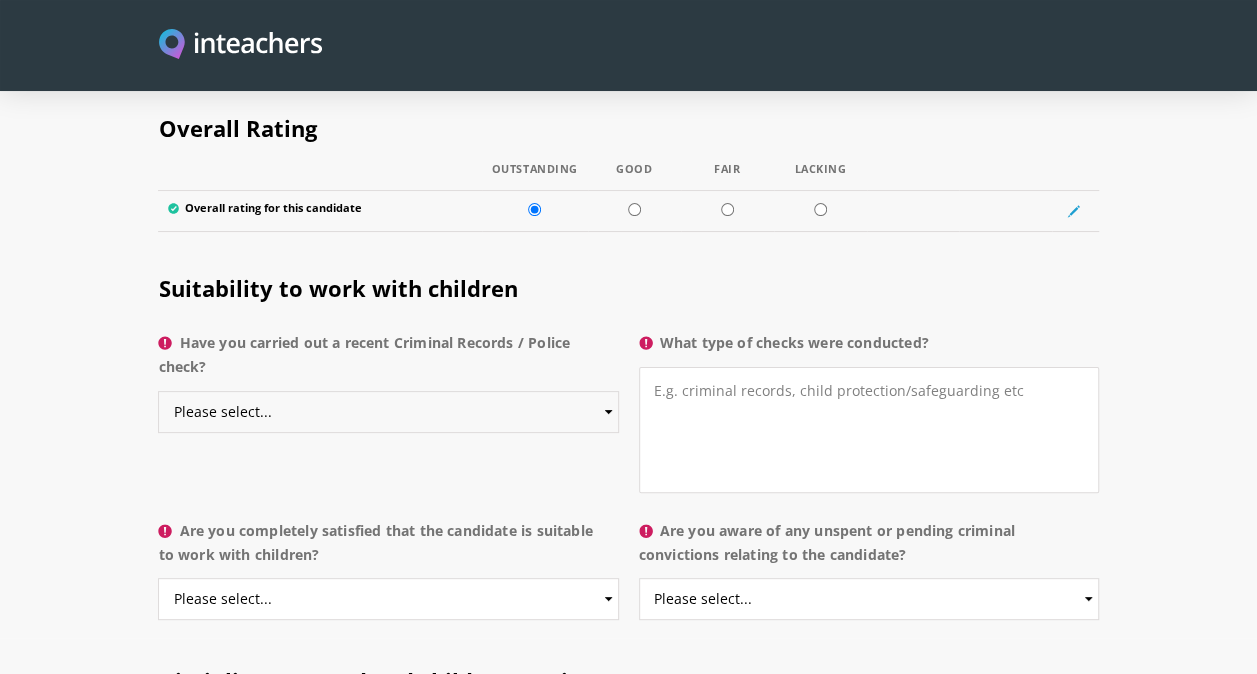 click on "Please select... Yes
No
Do not know" at bounding box center (388, 412) 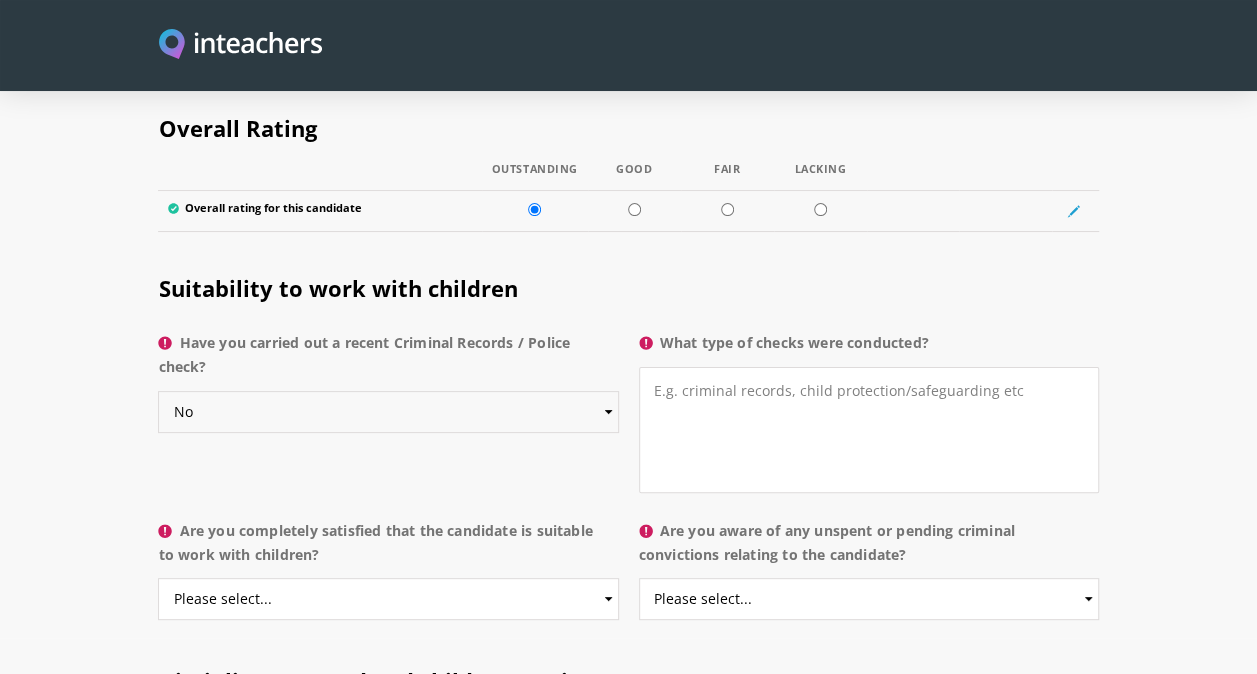 click on "Please select... Yes
No
Do not know" at bounding box center [388, 412] 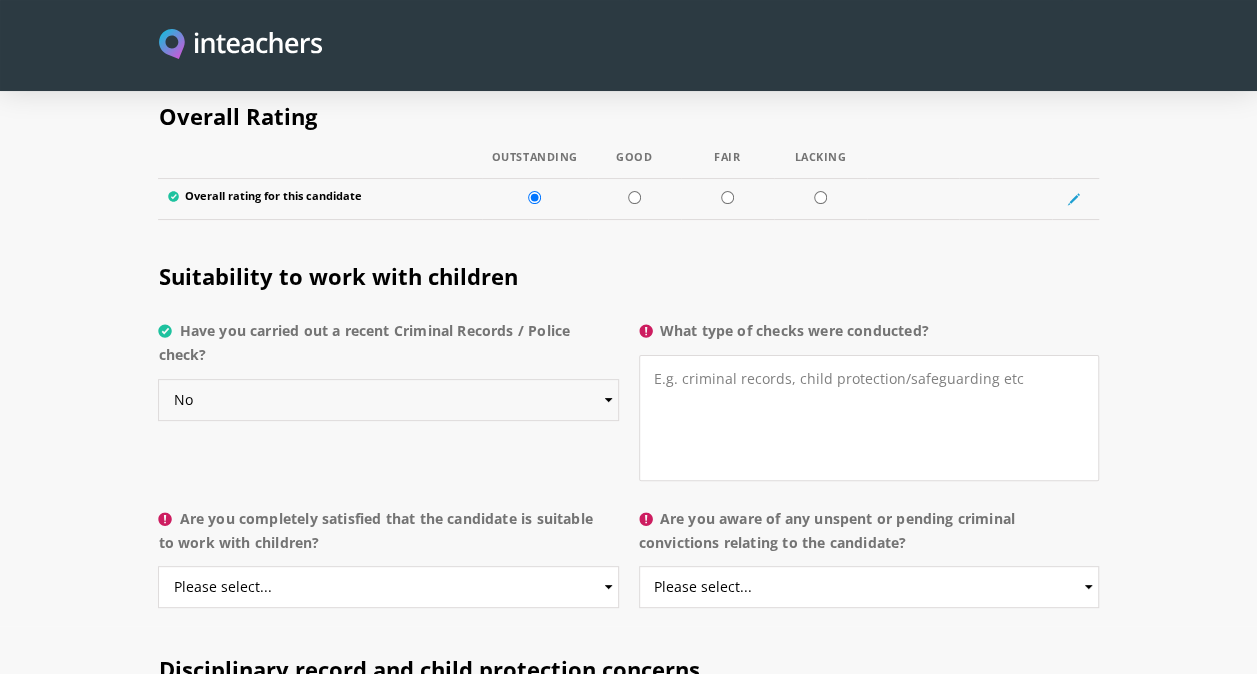 scroll, scrollTop: 3855, scrollLeft: 0, axis: vertical 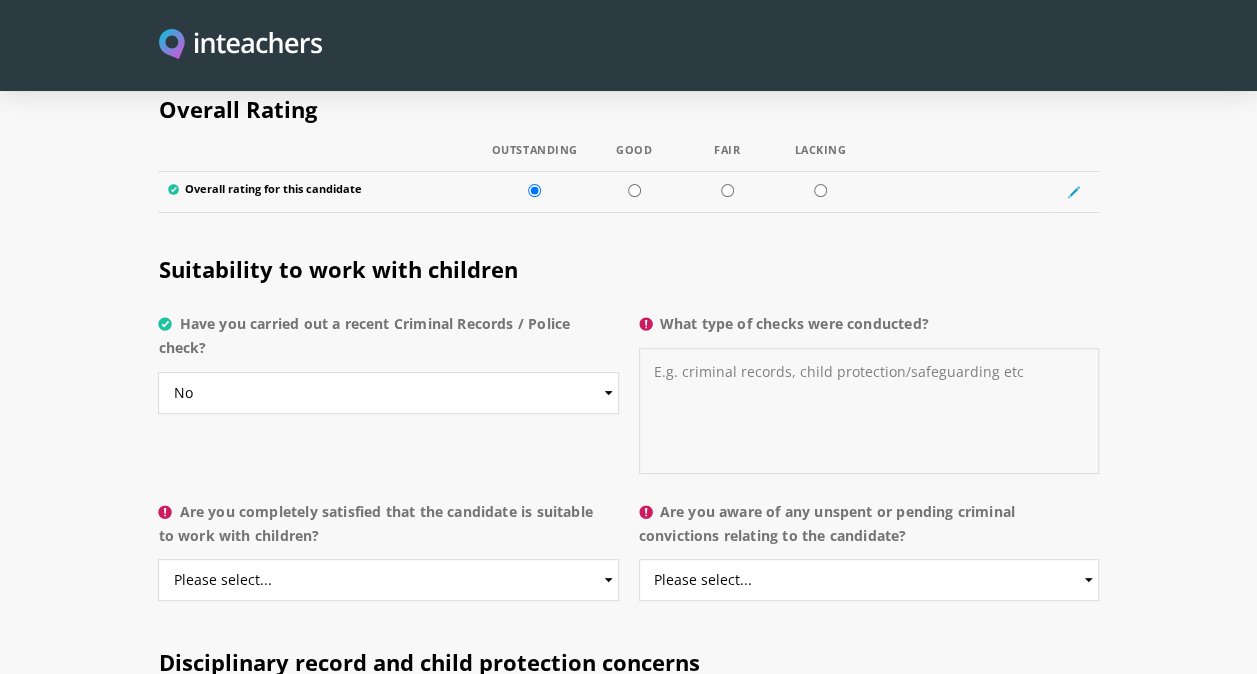 click on "What type of checks were conducted?" at bounding box center [869, 411] 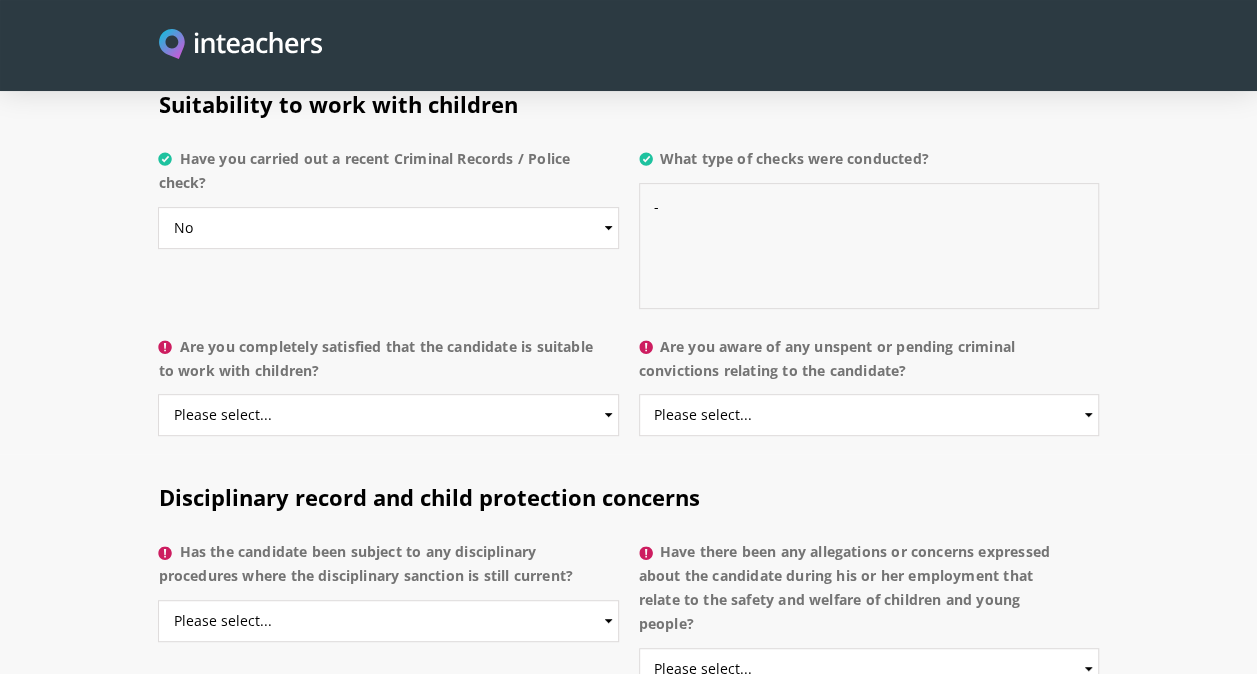 scroll, scrollTop: 4070, scrollLeft: 0, axis: vertical 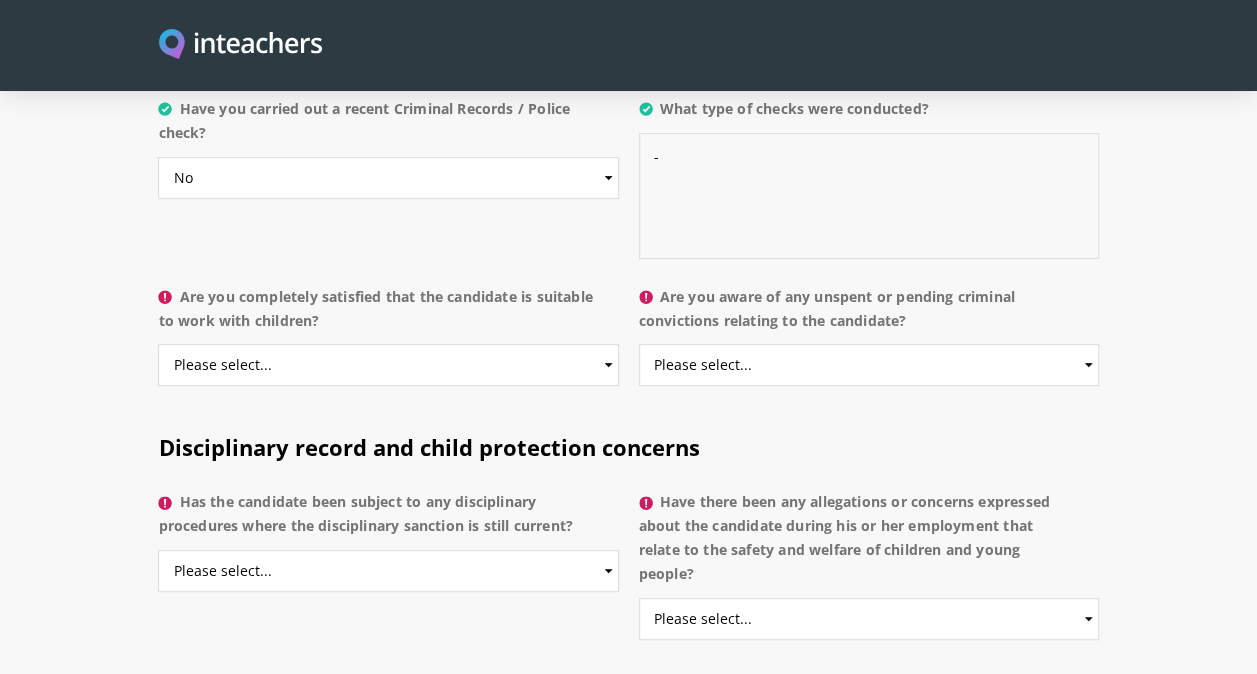 type on "-" 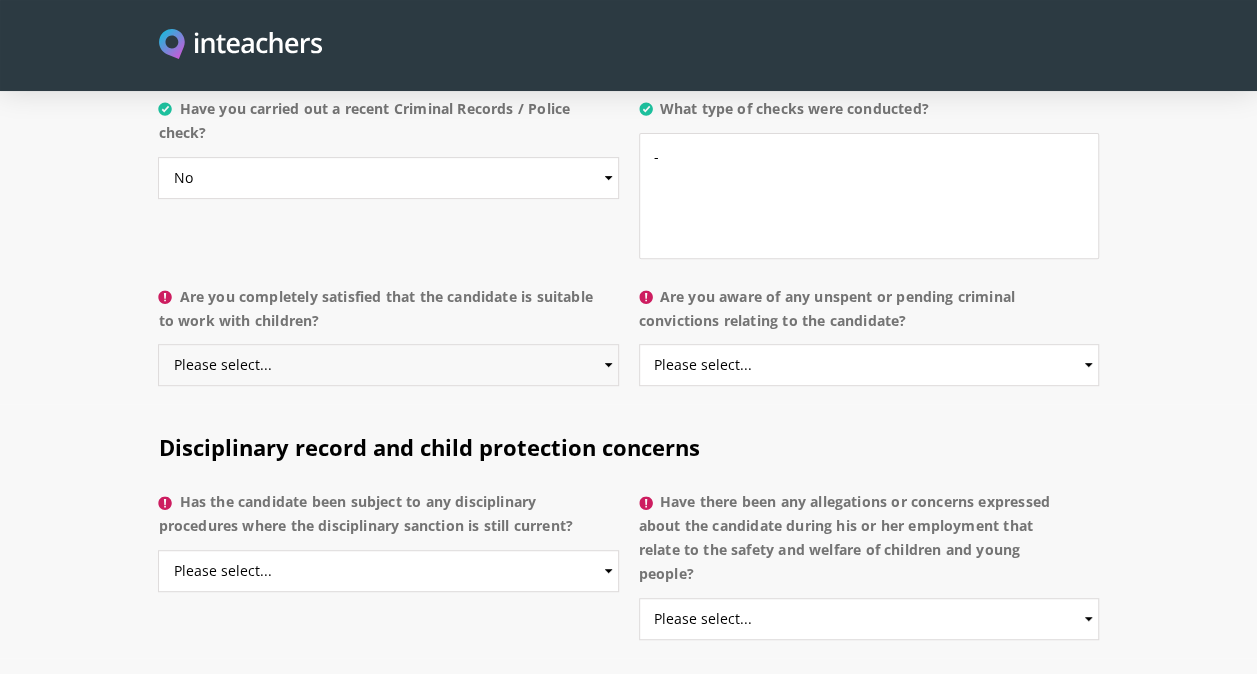 click on "Please select... Yes
No
Do not know" at bounding box center (388, 365) 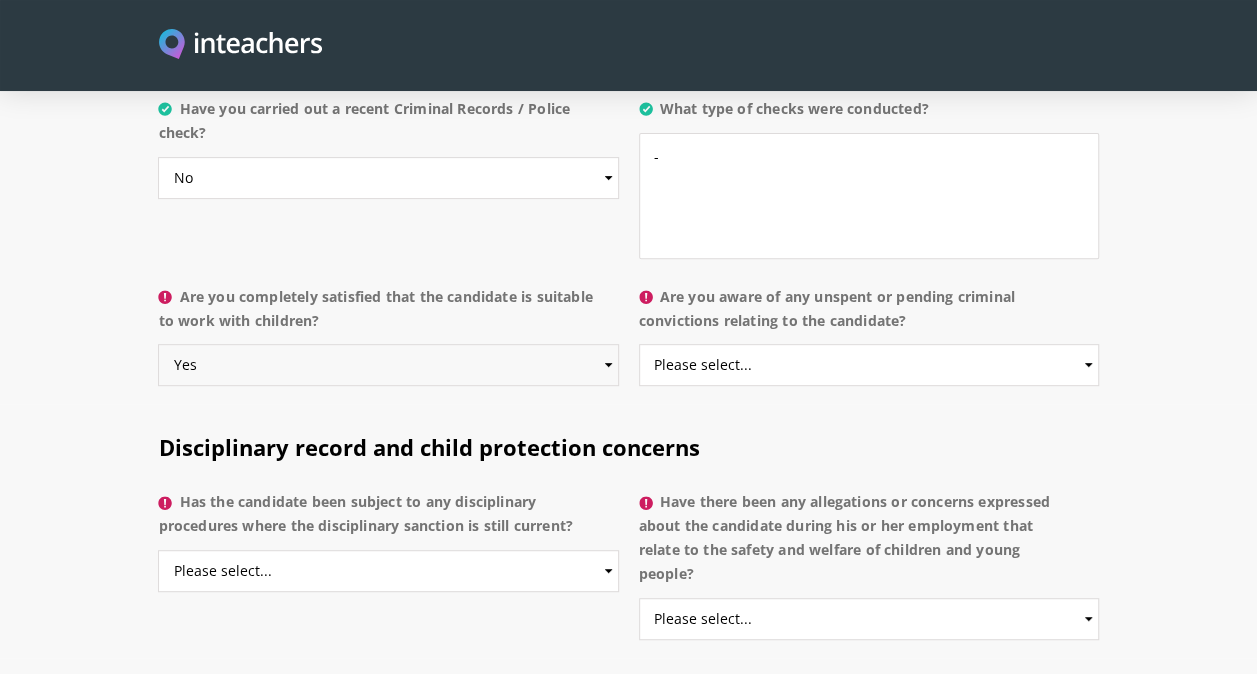 click on "Please select... Yes
No
Do not know" at bounding box center [388, 365] 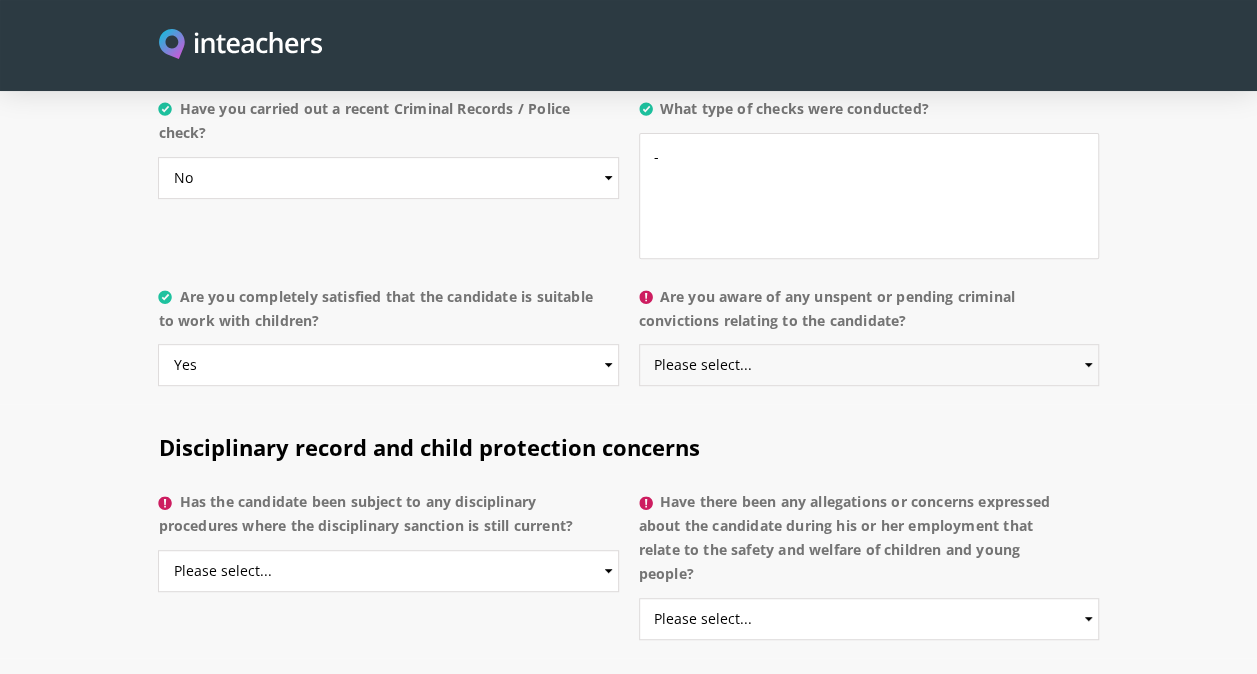 click on "Please select... Yes
No
Do not know" at bounding box center (869, 365) 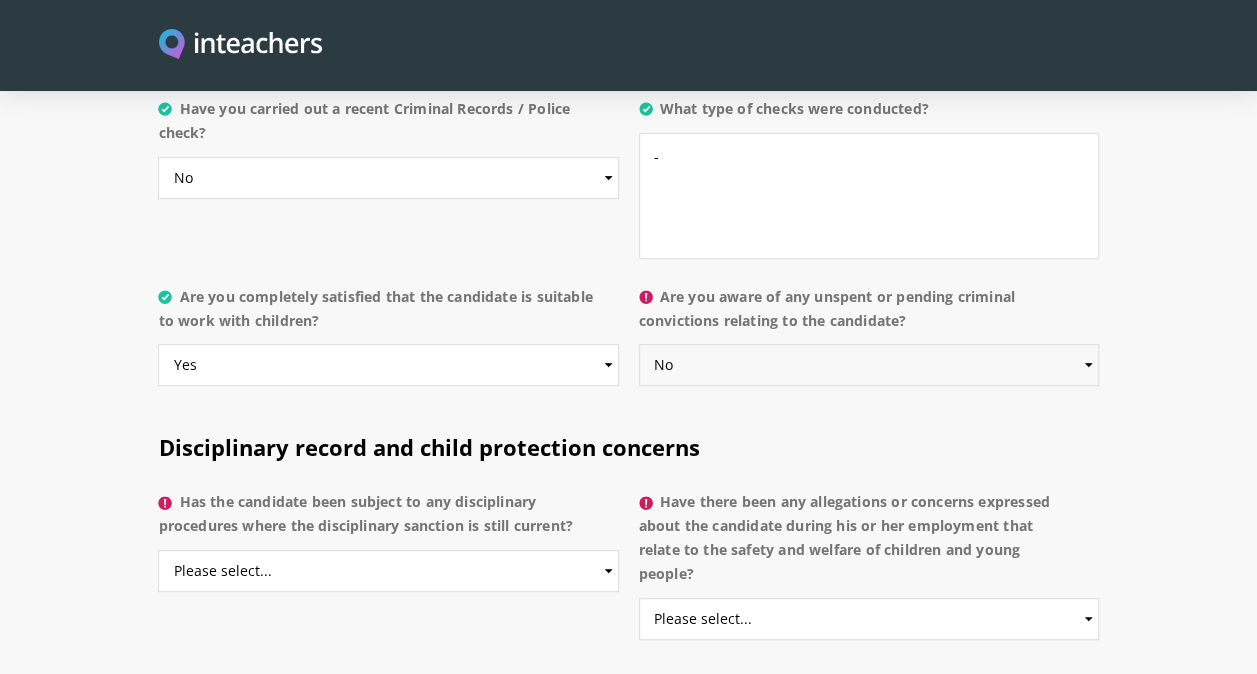 click on "Please select... Yes
No
Do not know" at bounding box center (869, 365) 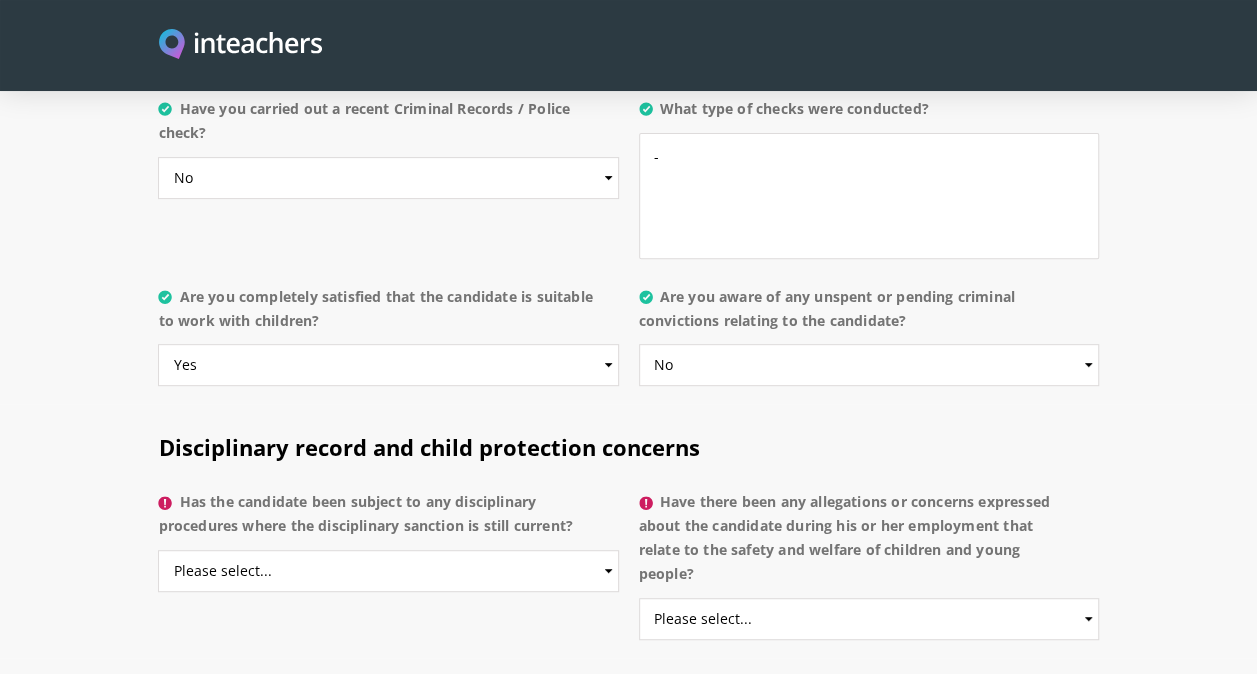 drag, startPoint x: 1248, startPoint y: 487, endPoint x: 1248, endPoint y: 498, distance: 11 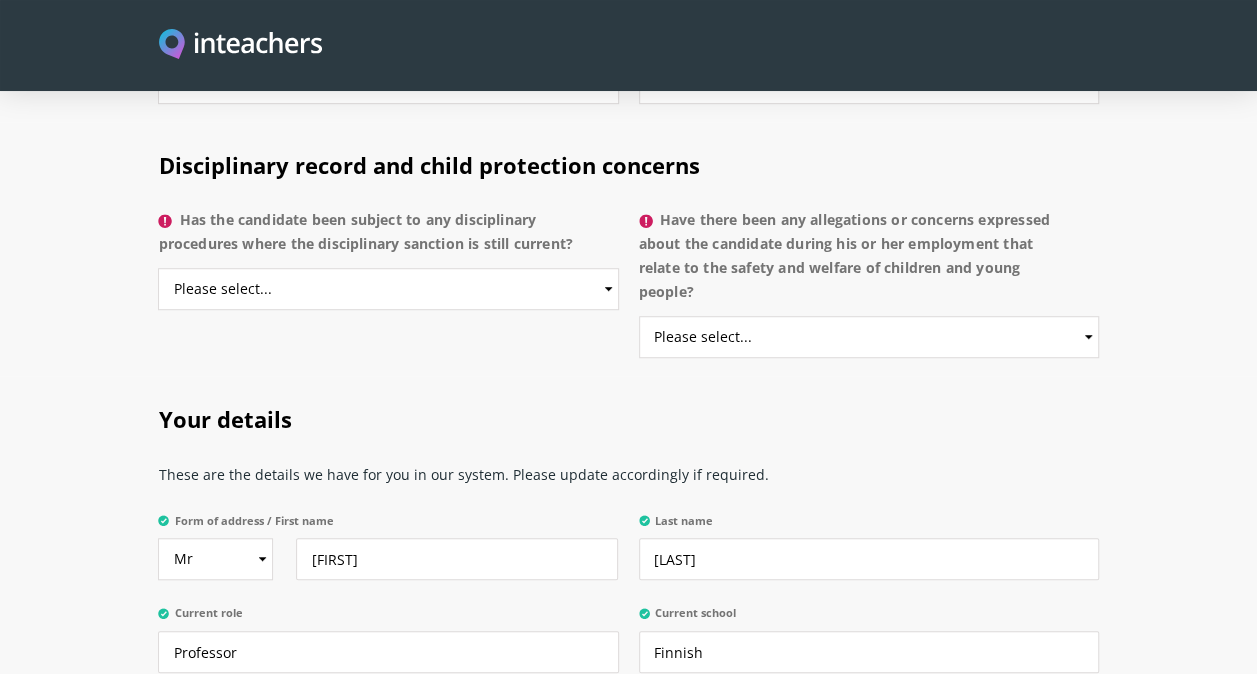 scroll, scrollTop: 4358, scrollLeft: 0, axis: vertical 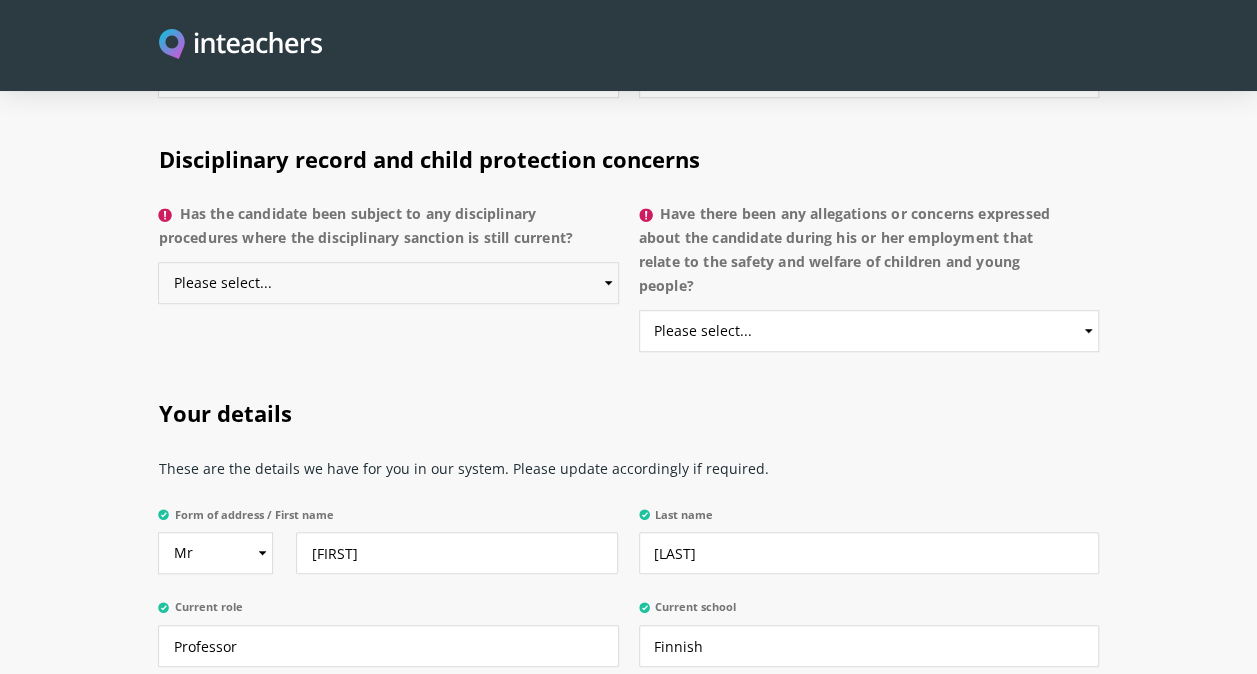 click on "Please select... Yes
No
Do not know" at bounding box center [388, 283] 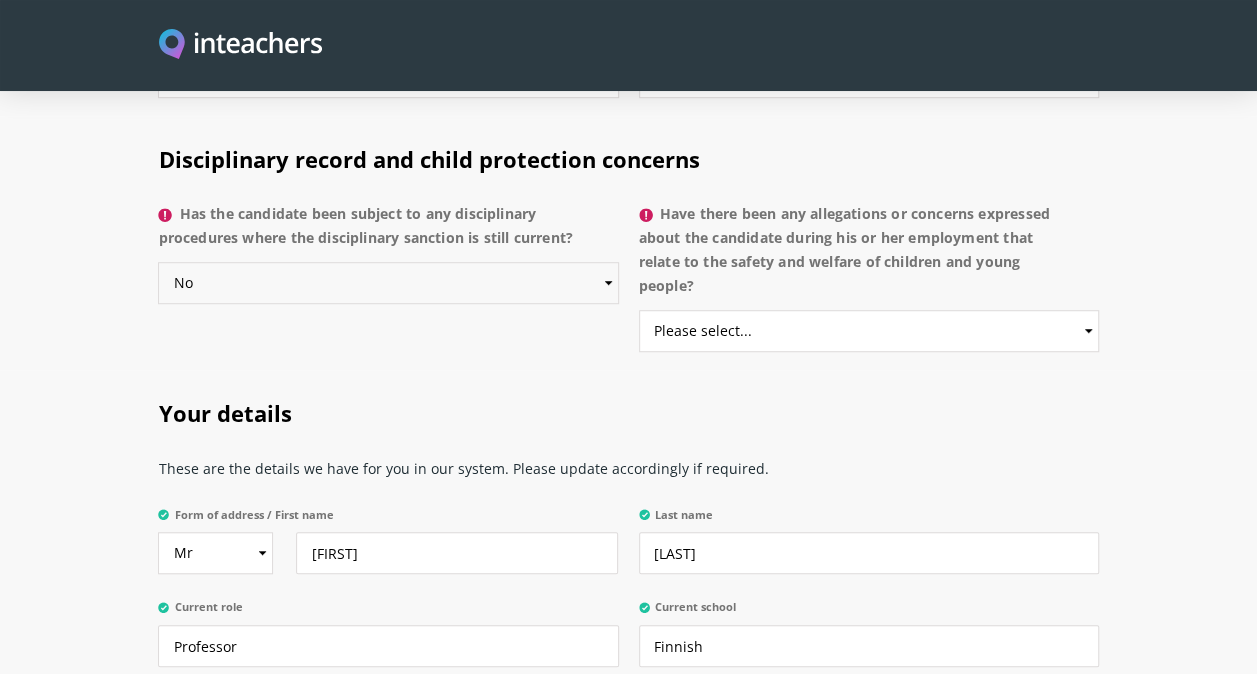 click on "Please select... Yes
No
Do not know" at bounding box center [388, 283] 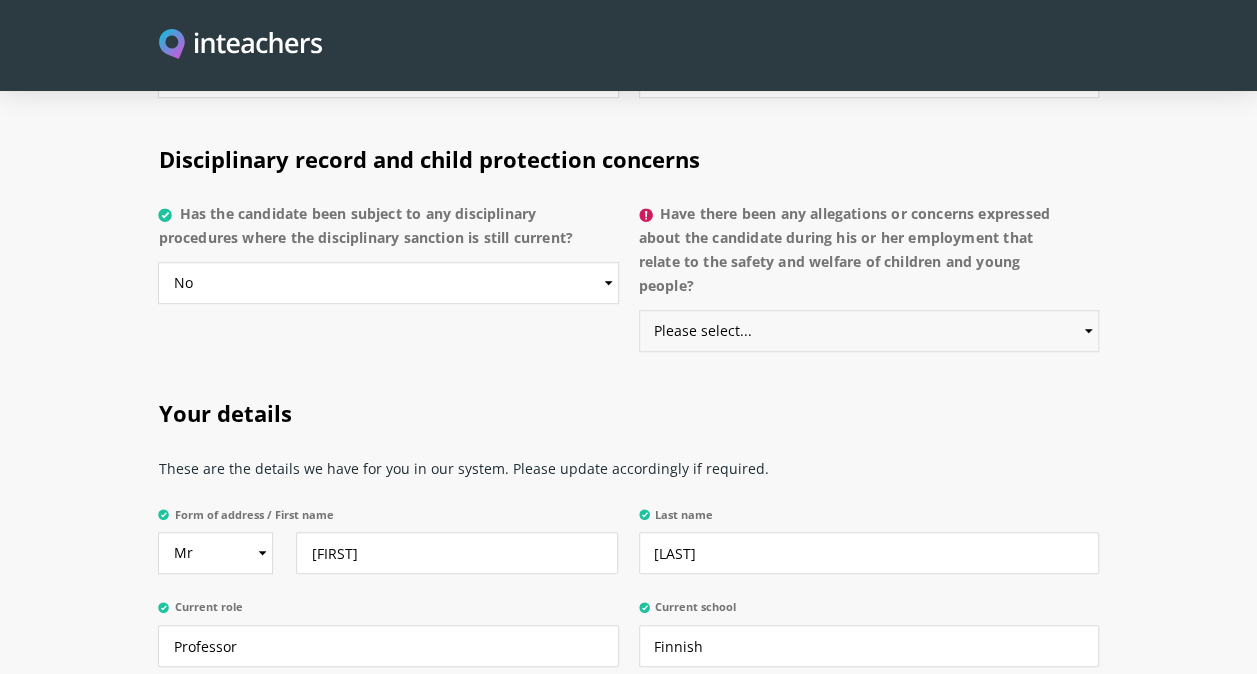 click on "Please select... Yes
No
Do not know" at bounding box center (869, 331) 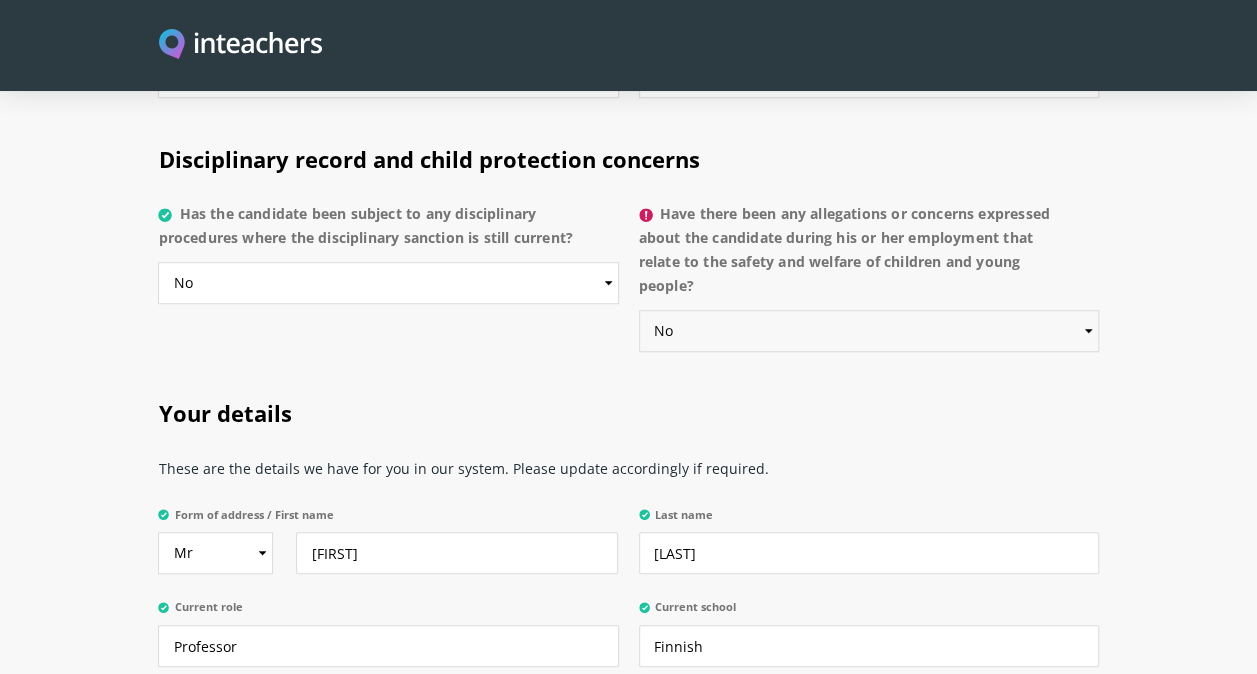 click on "Please select... Yes
No
Do not know" at bounding box center [869, 331] 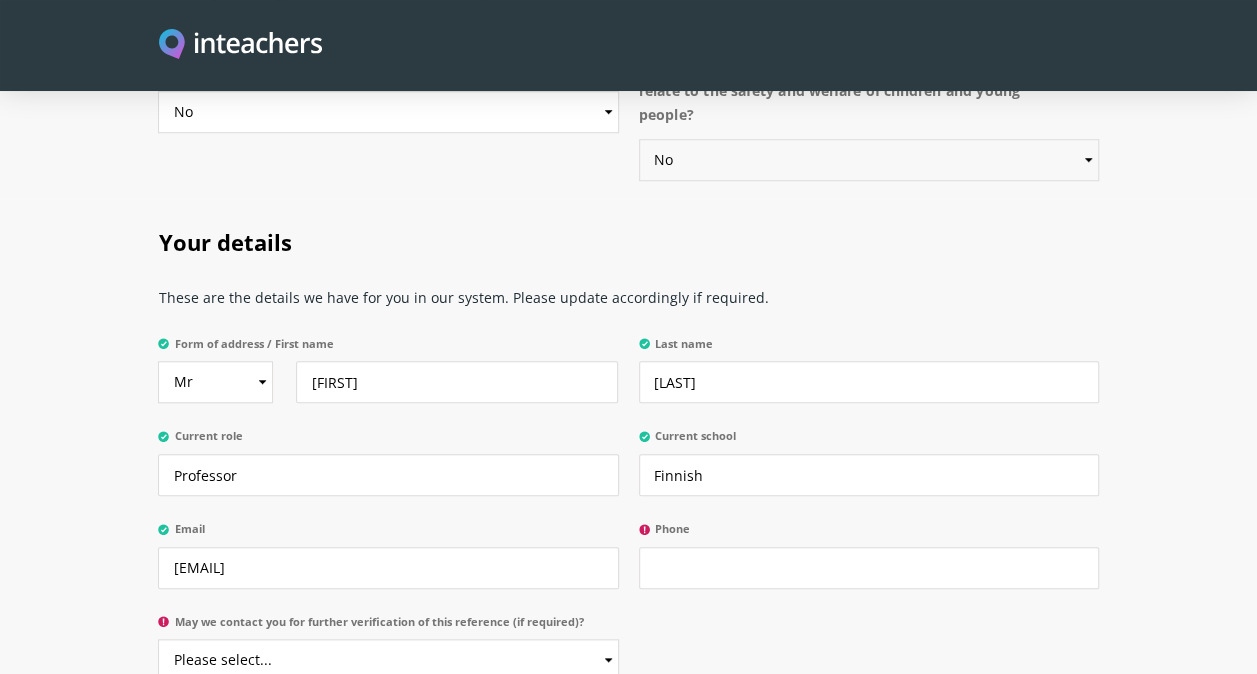 scroll, scrollTop: 4554, scrollLeft: 0, axis: vertical 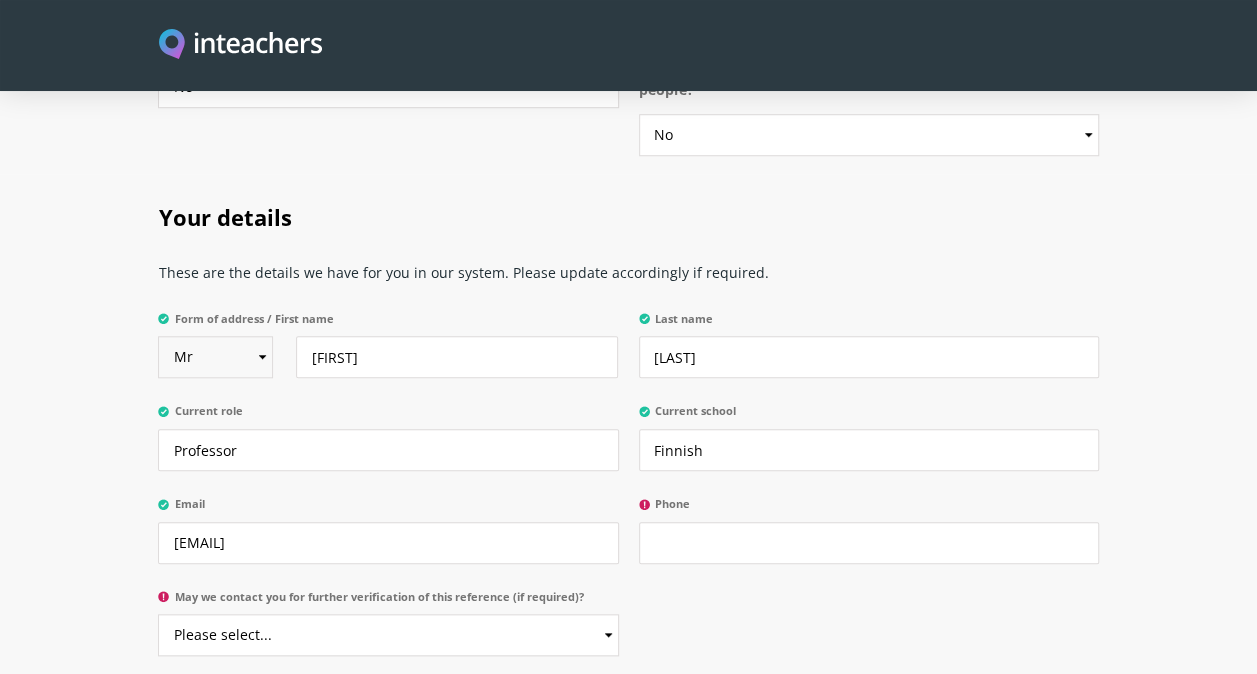 click on "Select Mr
Mrs
Miss
Ms
Dr
Prof" at bounding box center [215, 357] 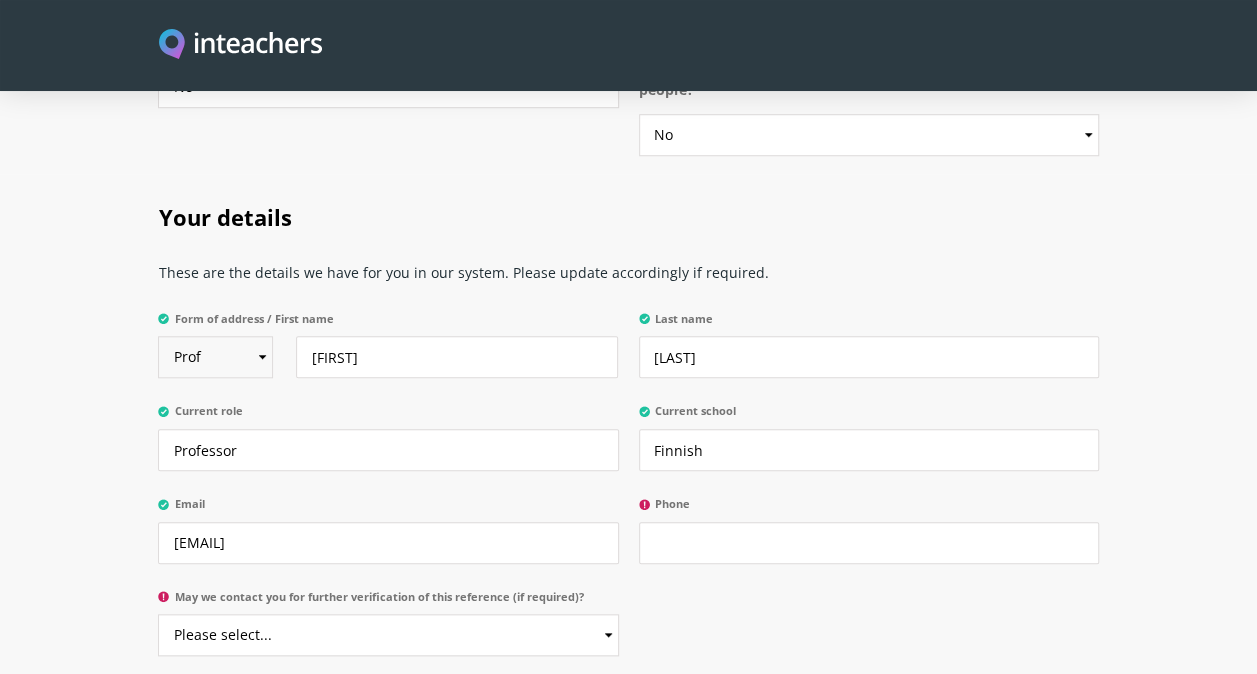 click on "Select Mr
Mrs
Miss
Ms
Dr
Prof" at bounding box center [215, 357] 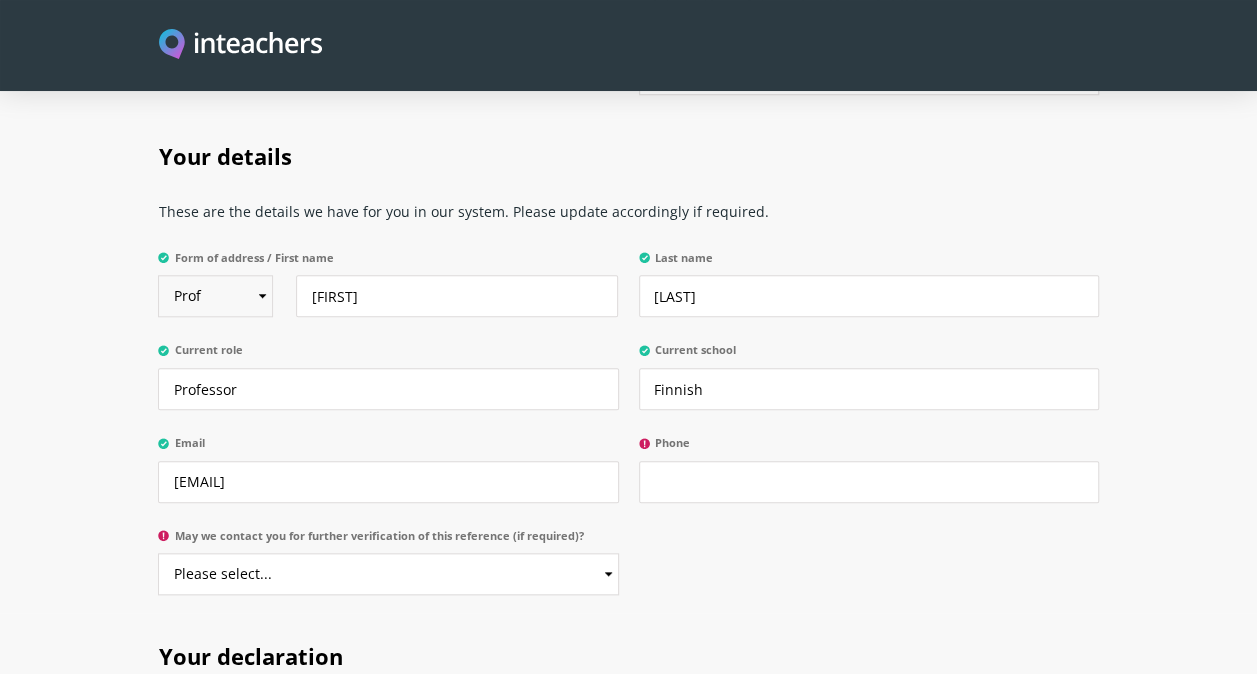 scroll, scrollTop: 4652, scrollLeft: 0, axis: vertical 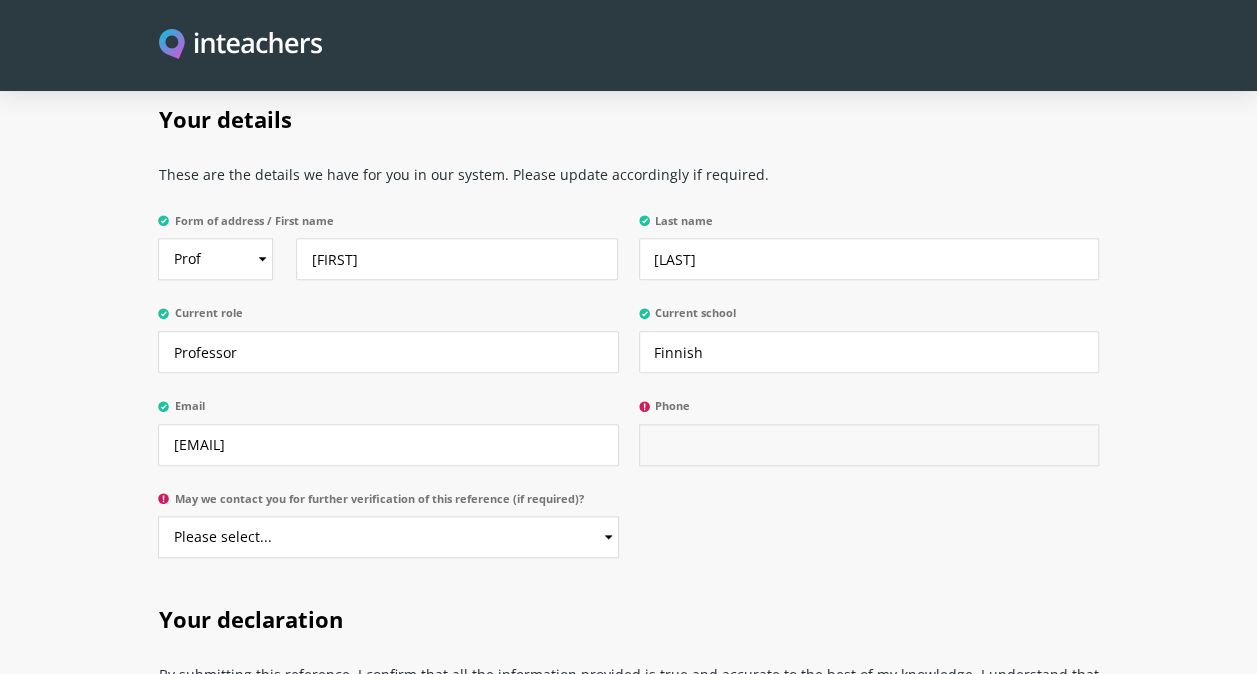 click on "Phone" at bounding box center (869, 445) 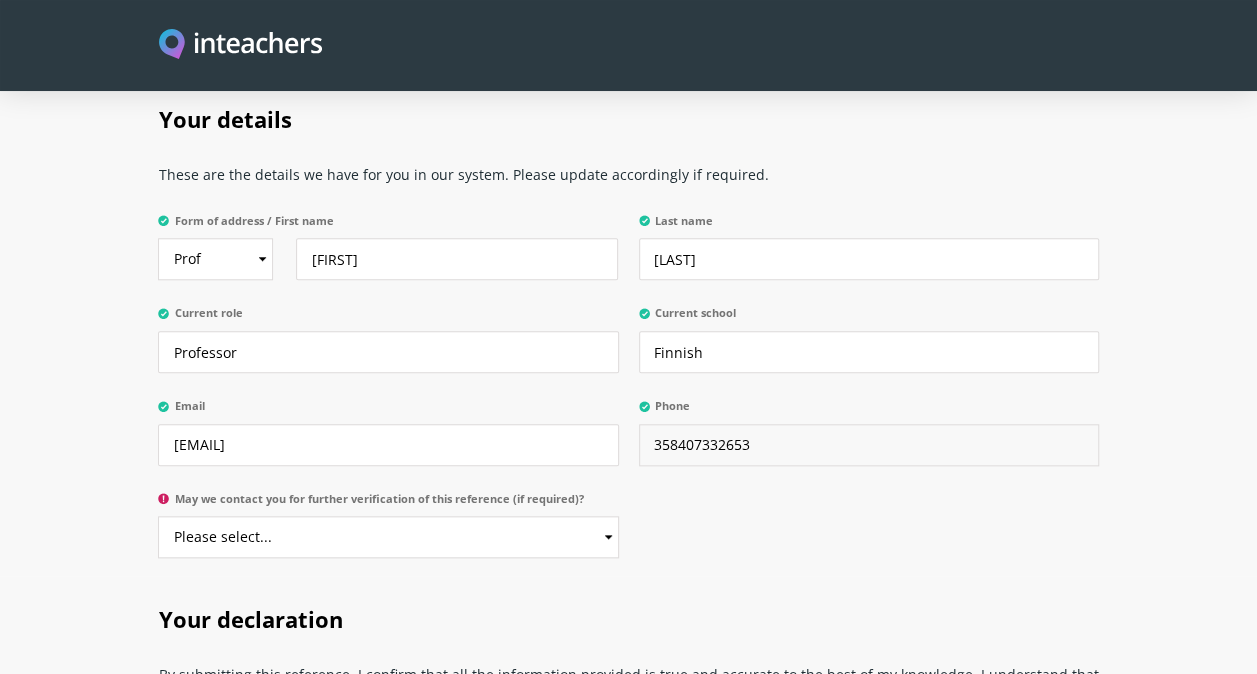 type on "358407332653" 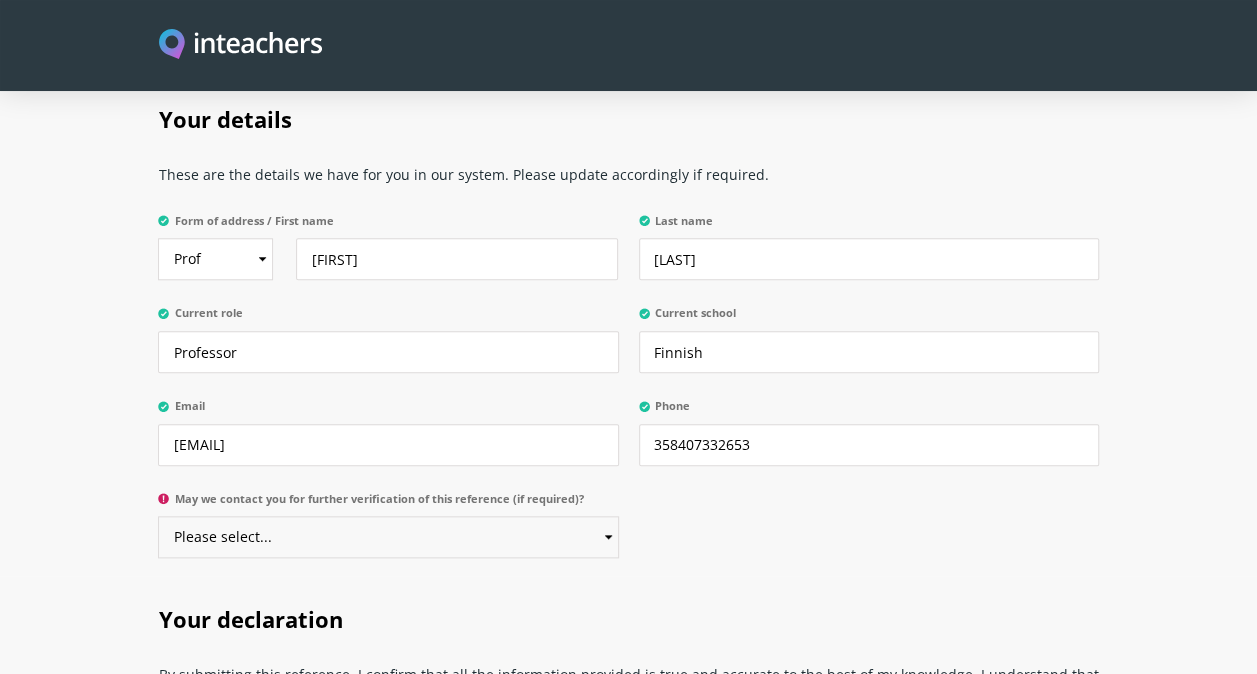 click on "Please select... Yes
No" at bounding box center [388, 537] 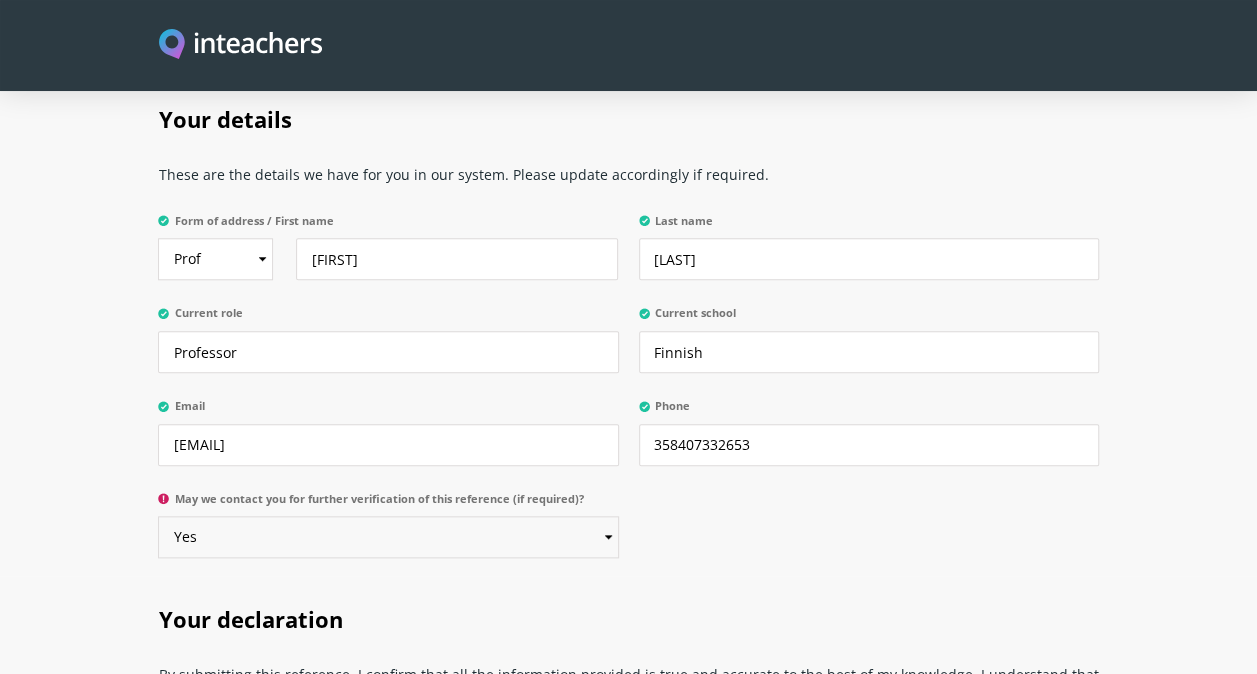 click on "Please select... Yes
No" at bounding box center [388, 537] 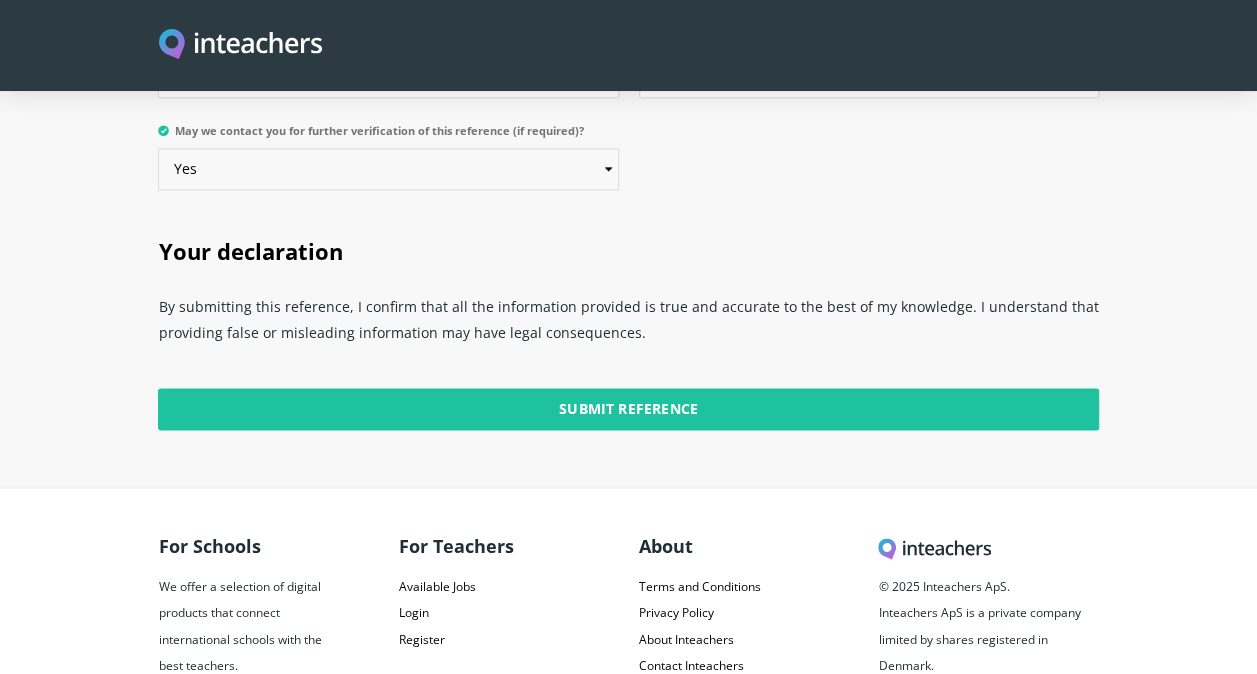 scroll, scrollTop: 5096, scrollLeft: 0, axis: vertical 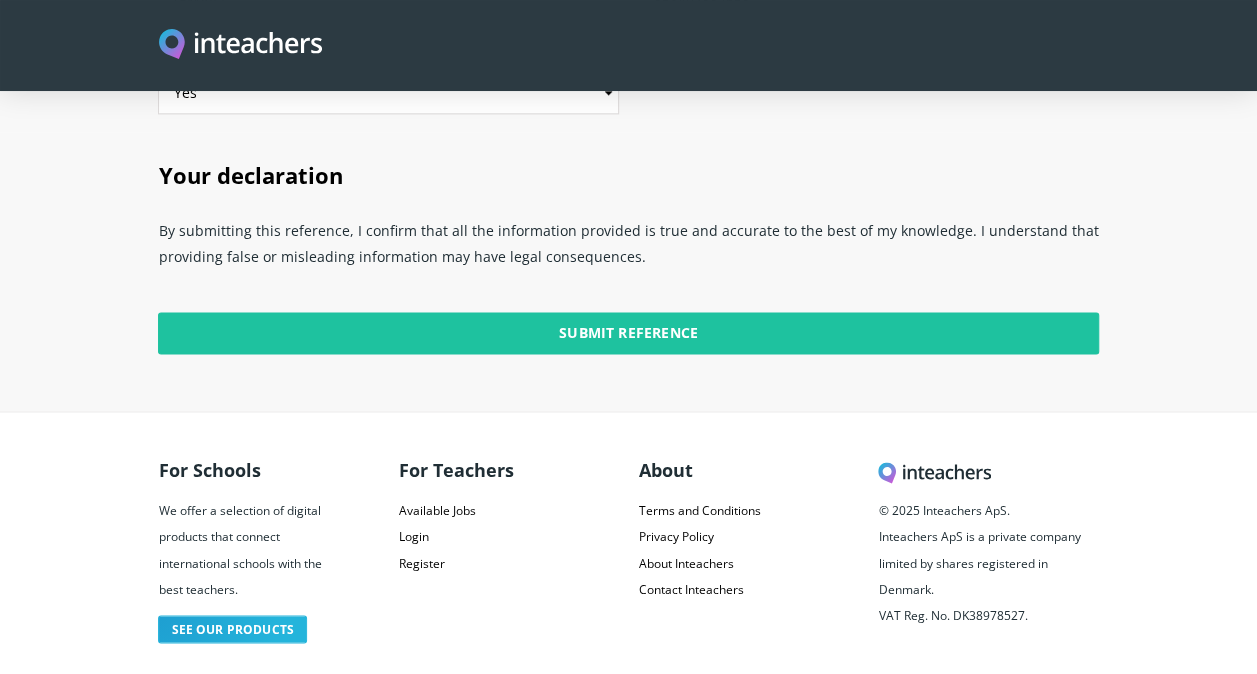 click on "Submit Reference" at bounding box center [628, 333] 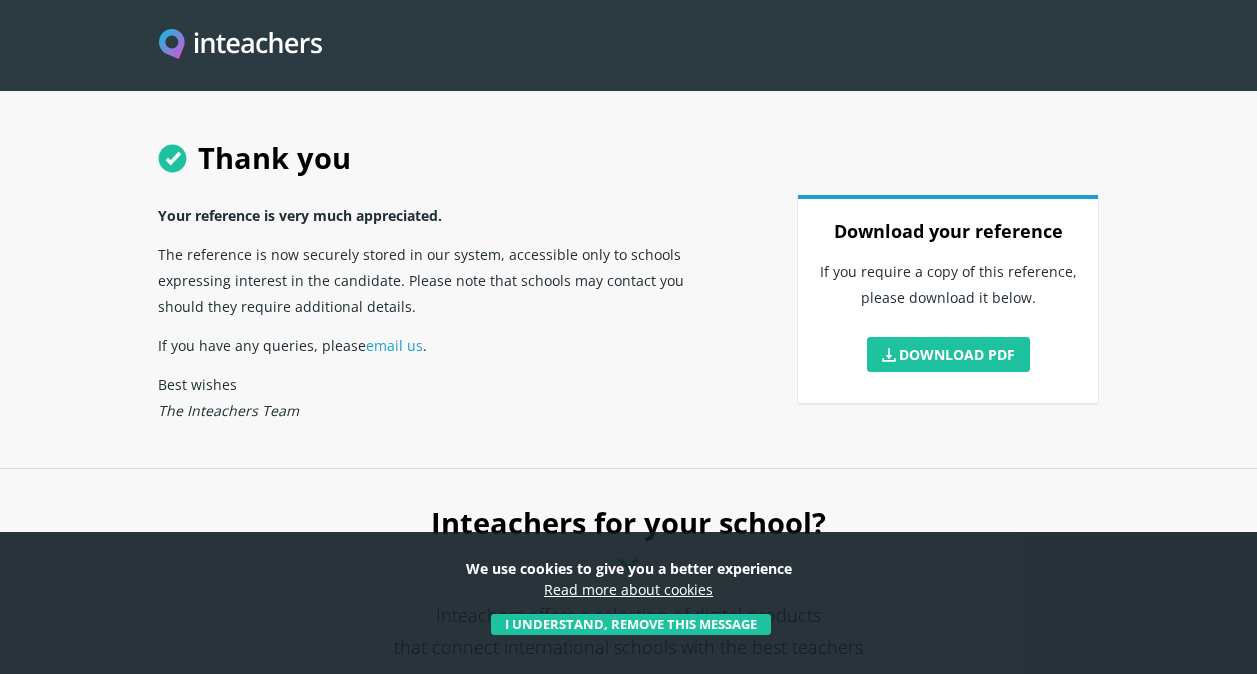 scroll, scrollTop: 0, scrollLeft: 0, axis: both 